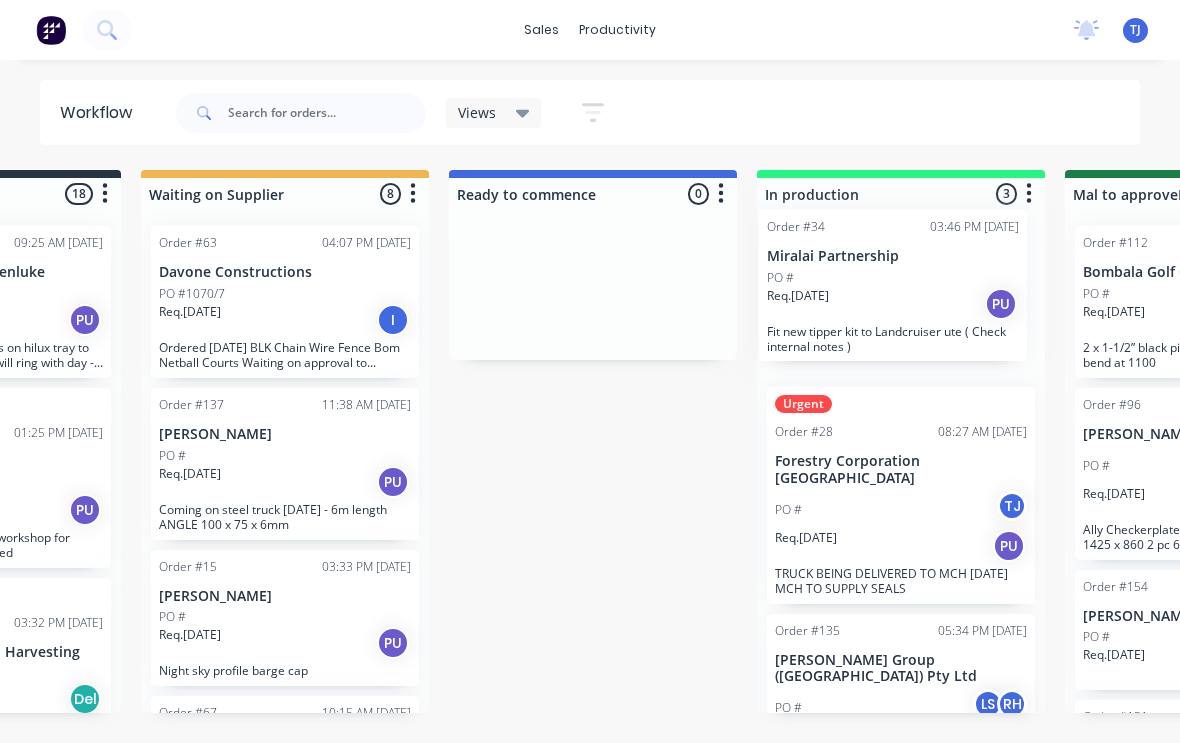 scroll, scrollTop: 0, scrollLeft: 522, axis: horizontal 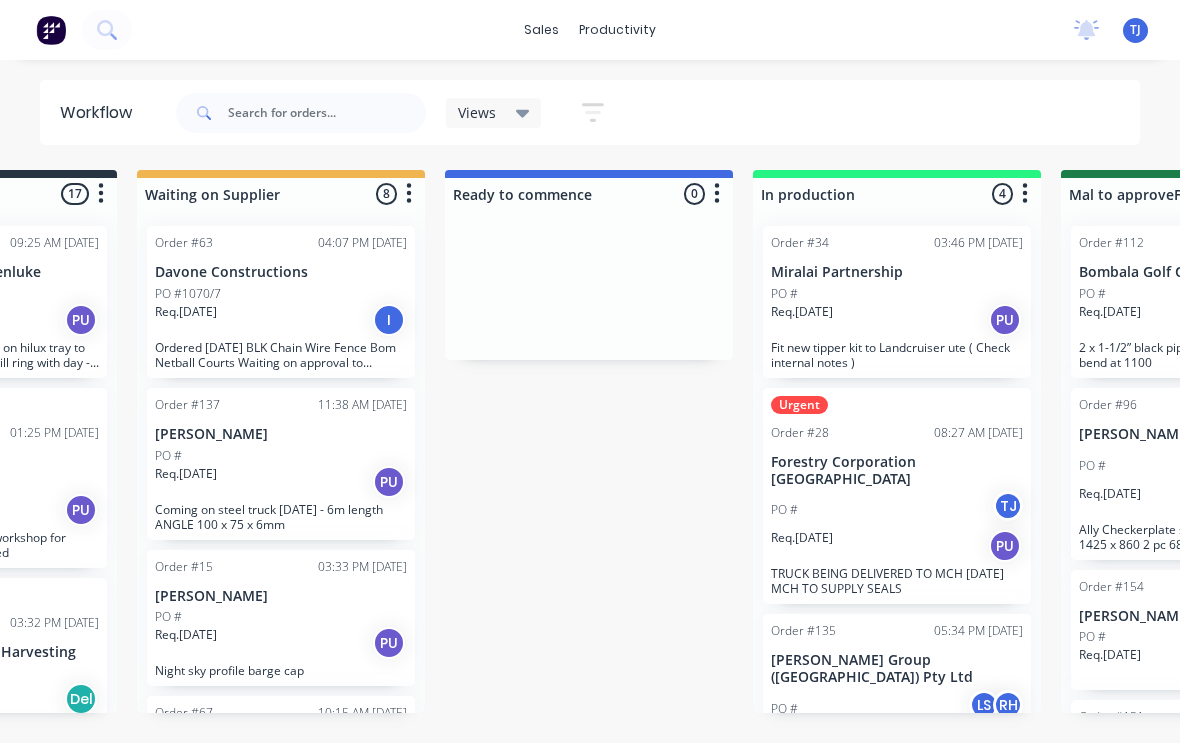 click on "Req. [DATE] PU" at bounding box center (897, 320) 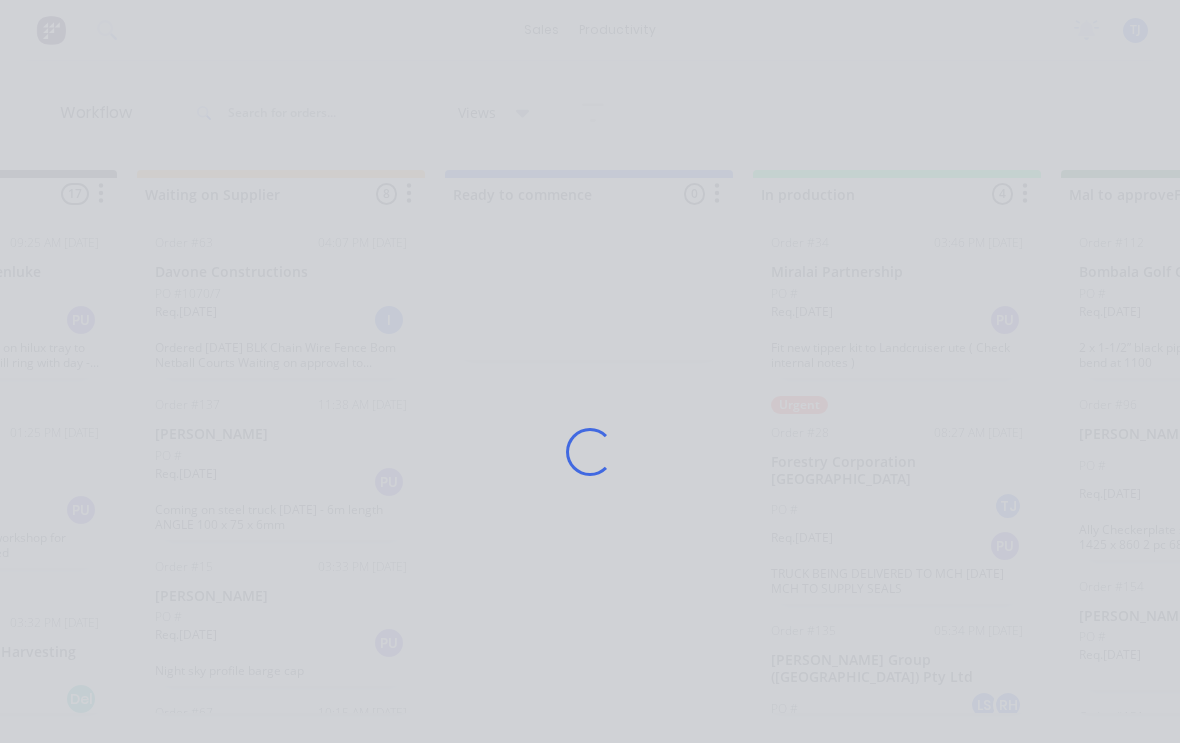scroll, scrollTop: 0, scrollLeft: 0, axis: both 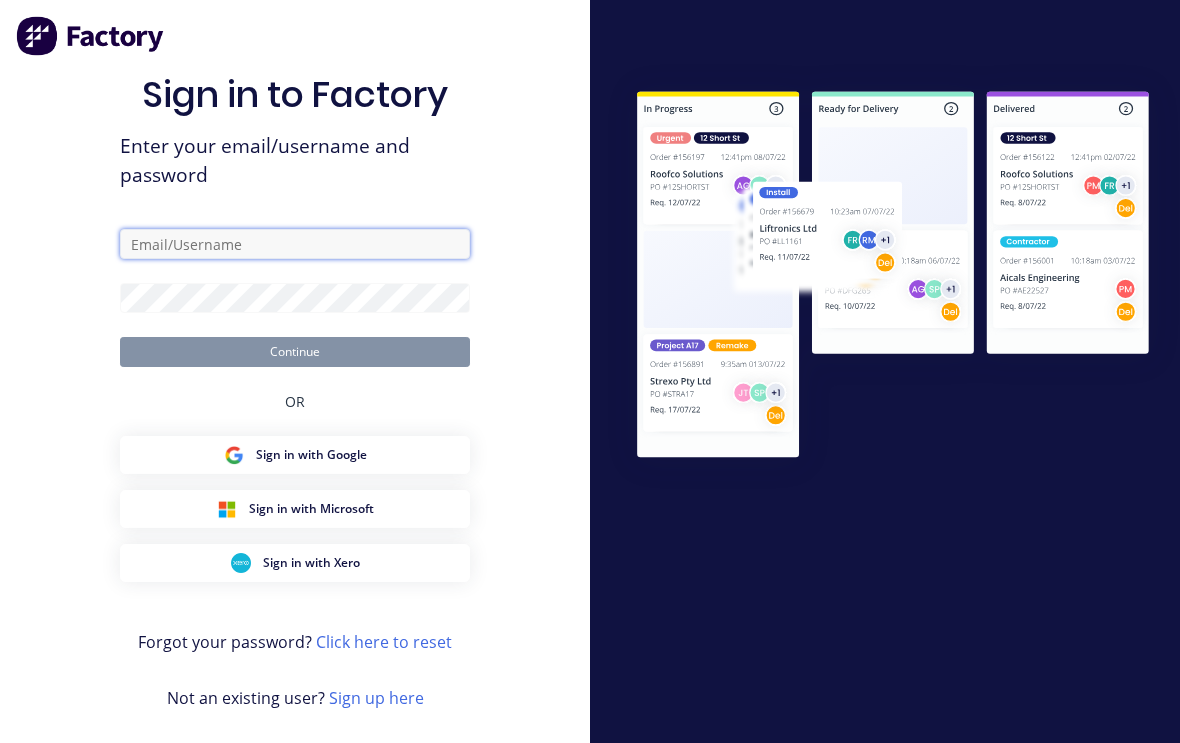 click at bounding box center (295, 244) 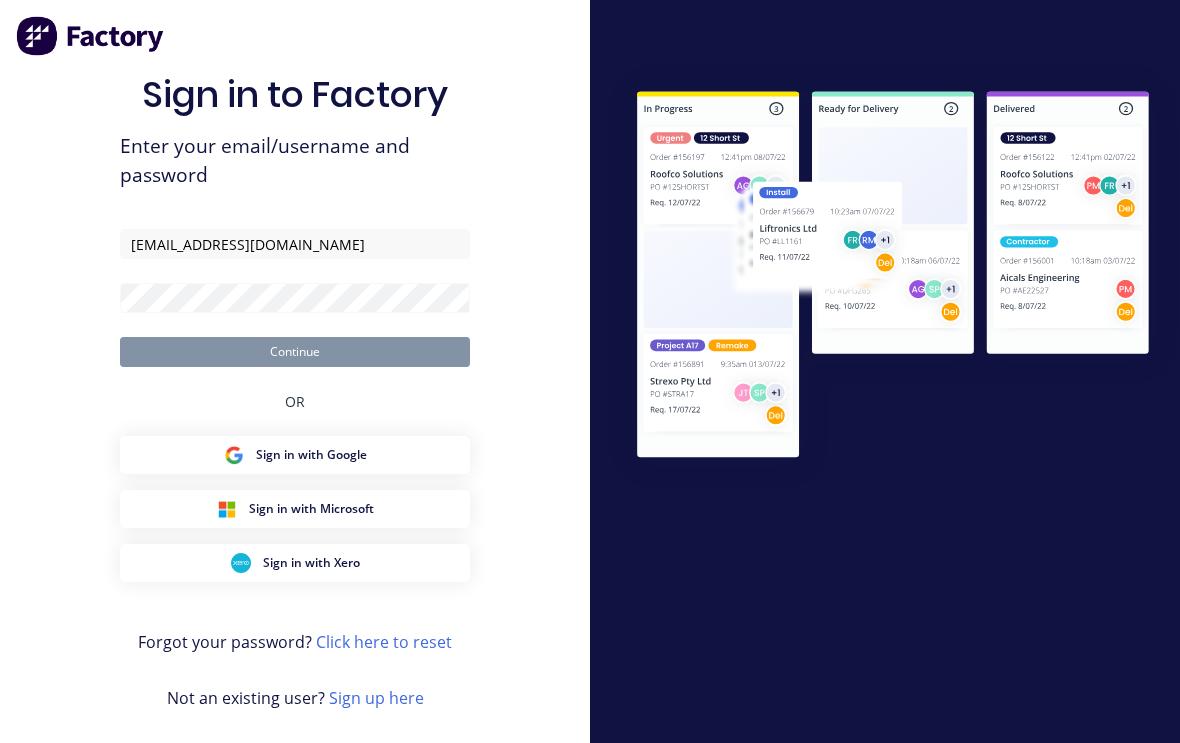 click on "Continue" at bounding box center (295, 352) 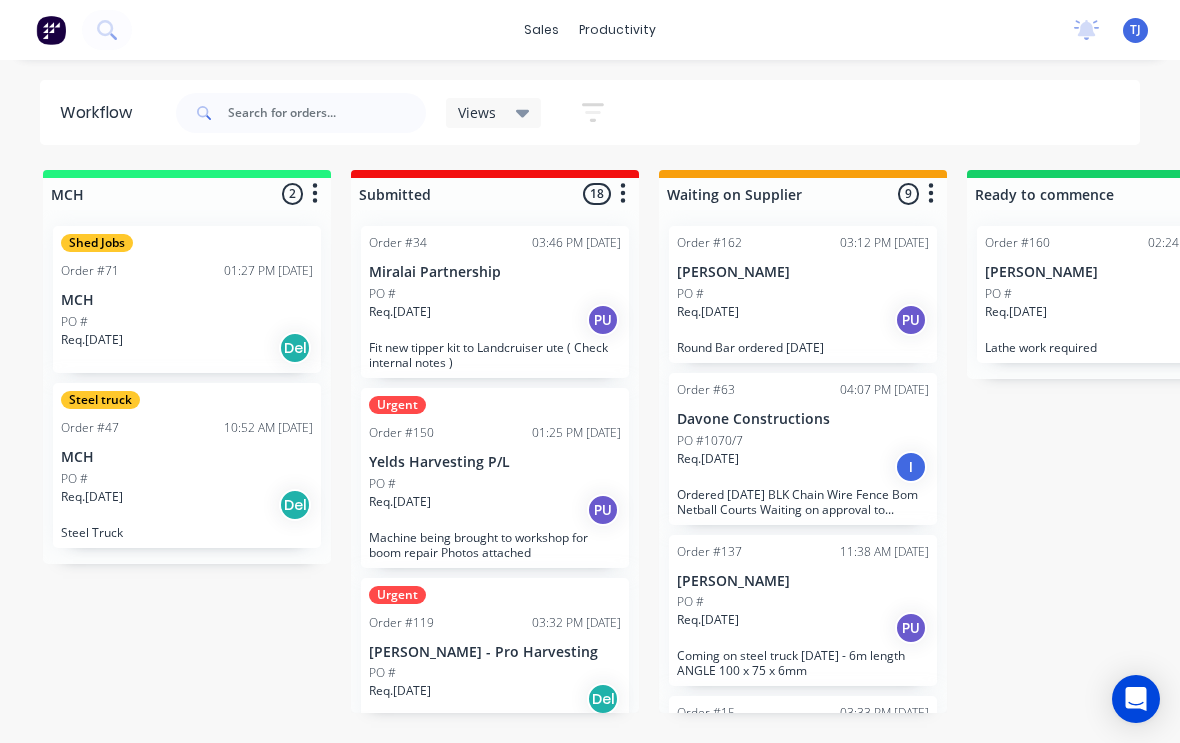 scroll, scrollTop: 0, scrollLeft: 0, axis: both 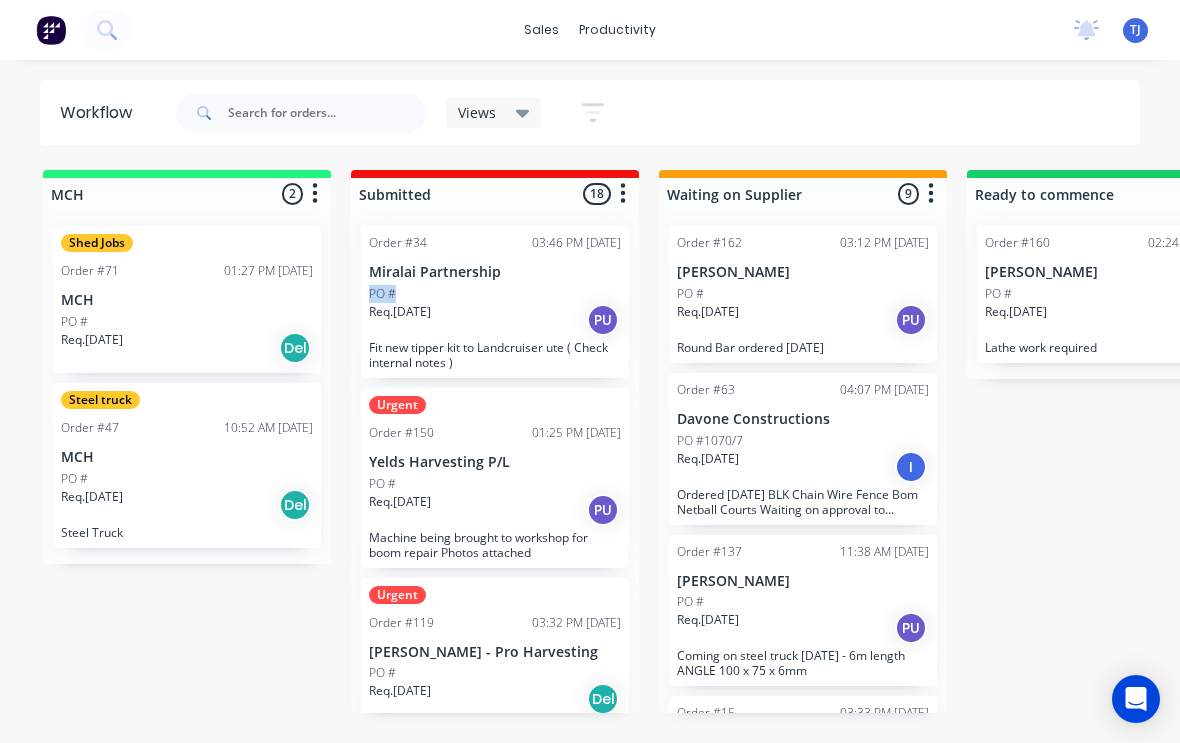 click on "Req. [DATE] PU" at bounding box center [495, 320] 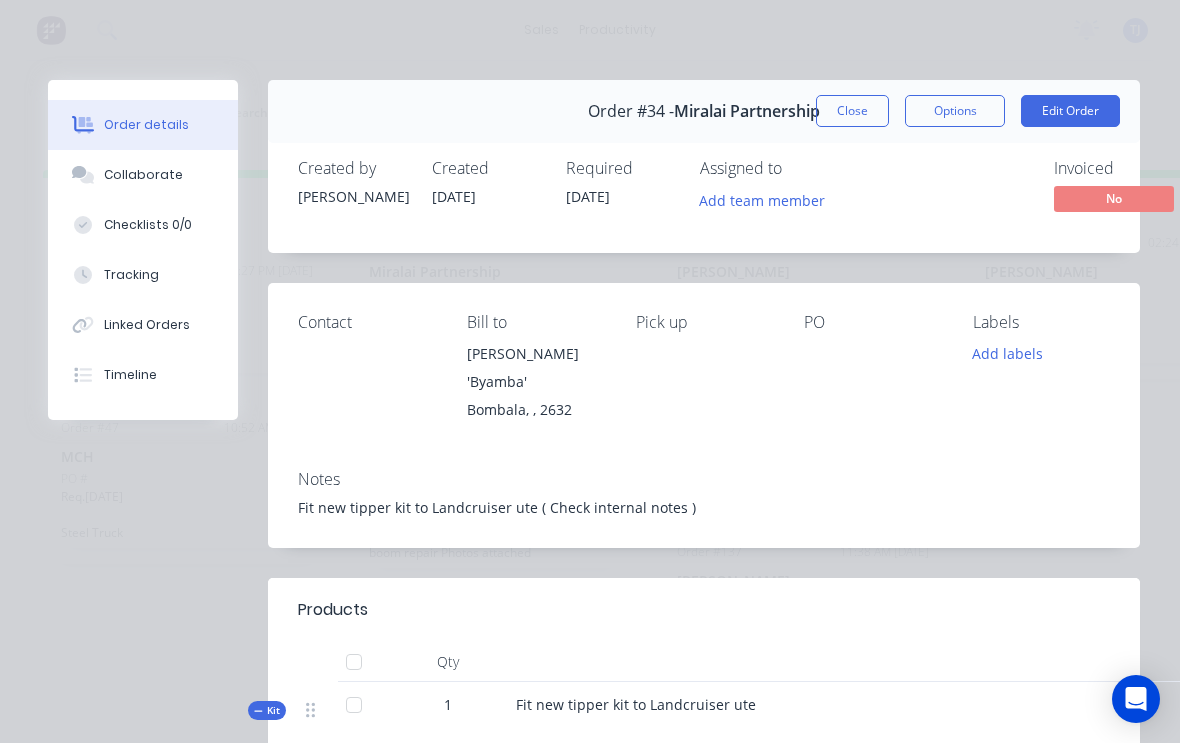 click on "Close" at bounding box center [852, 111] 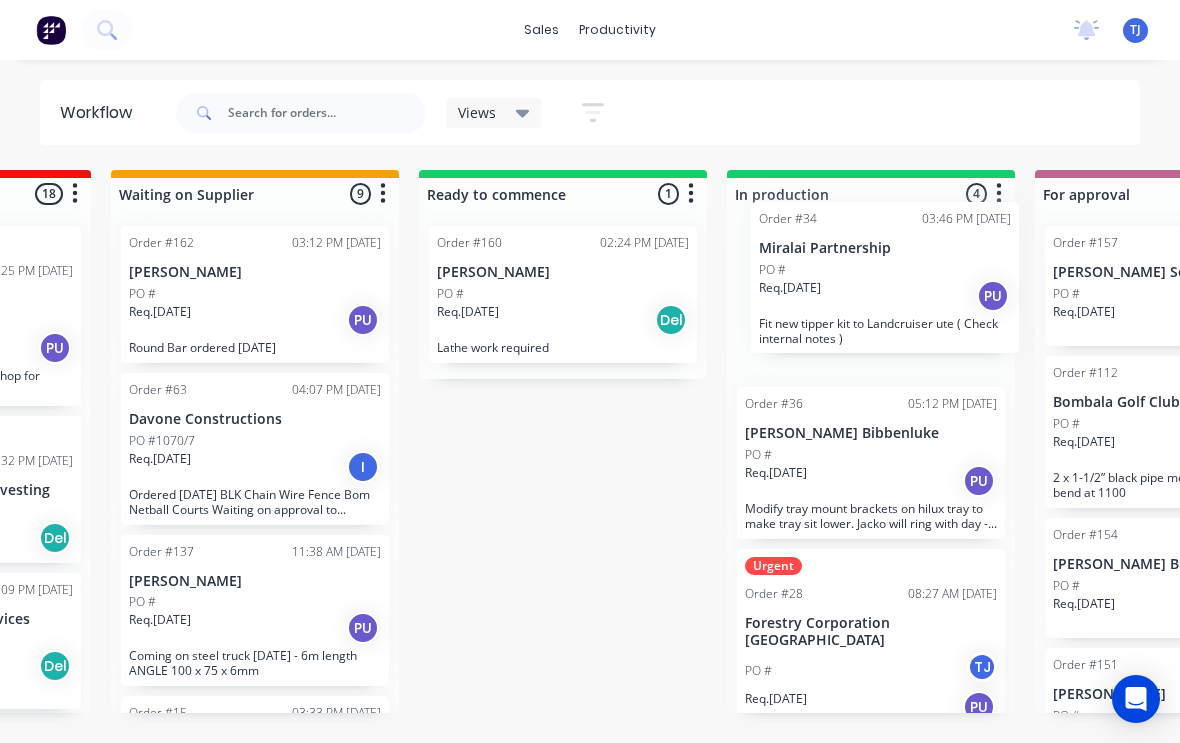 scroll, scrollTop: 0, scrollLeft: 549, axis: horizontal 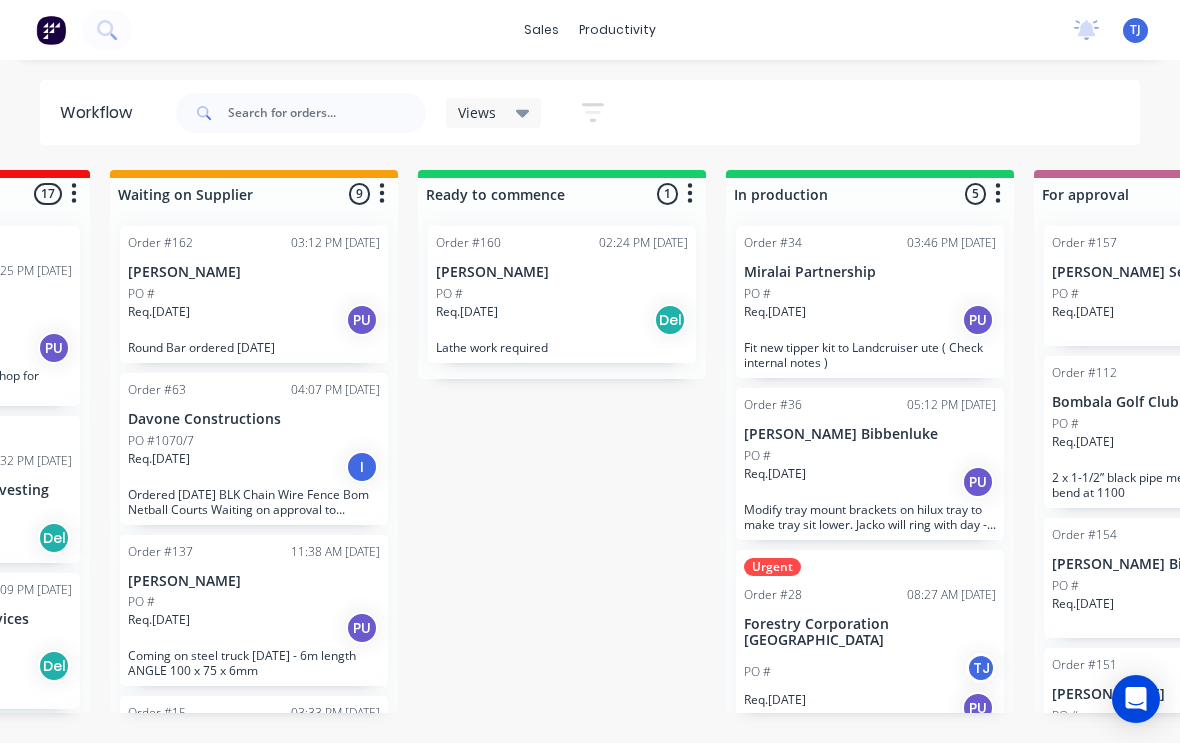 click on "Req. [DATE] PU" at bounding box center (870, 320) 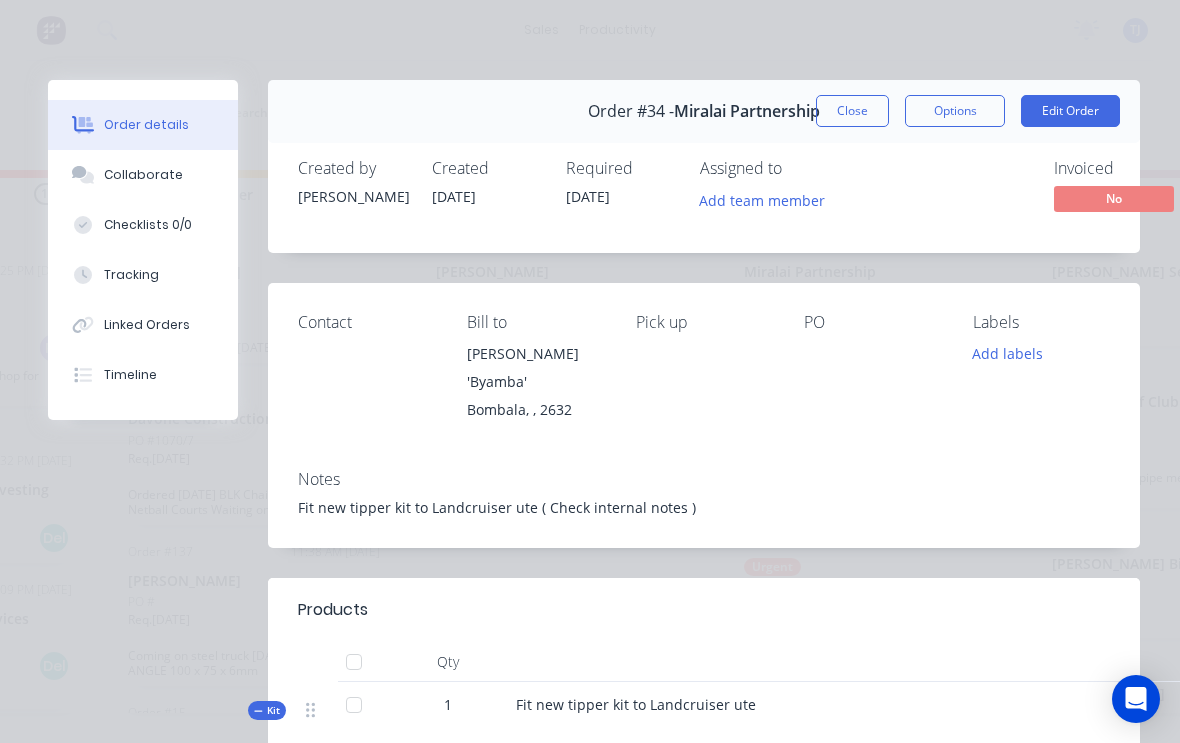 click on "Edit Order" at bounding box center [1070, 111] 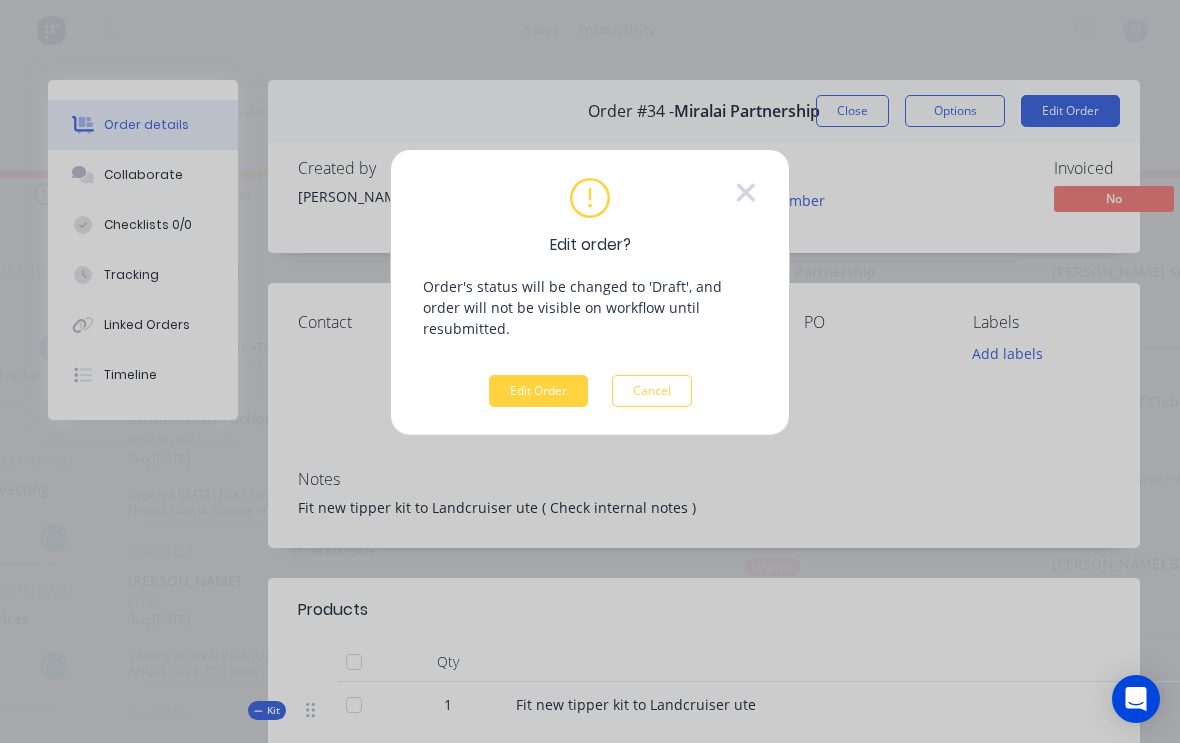 click on "Edit Order" at bounding box center [538, 391] 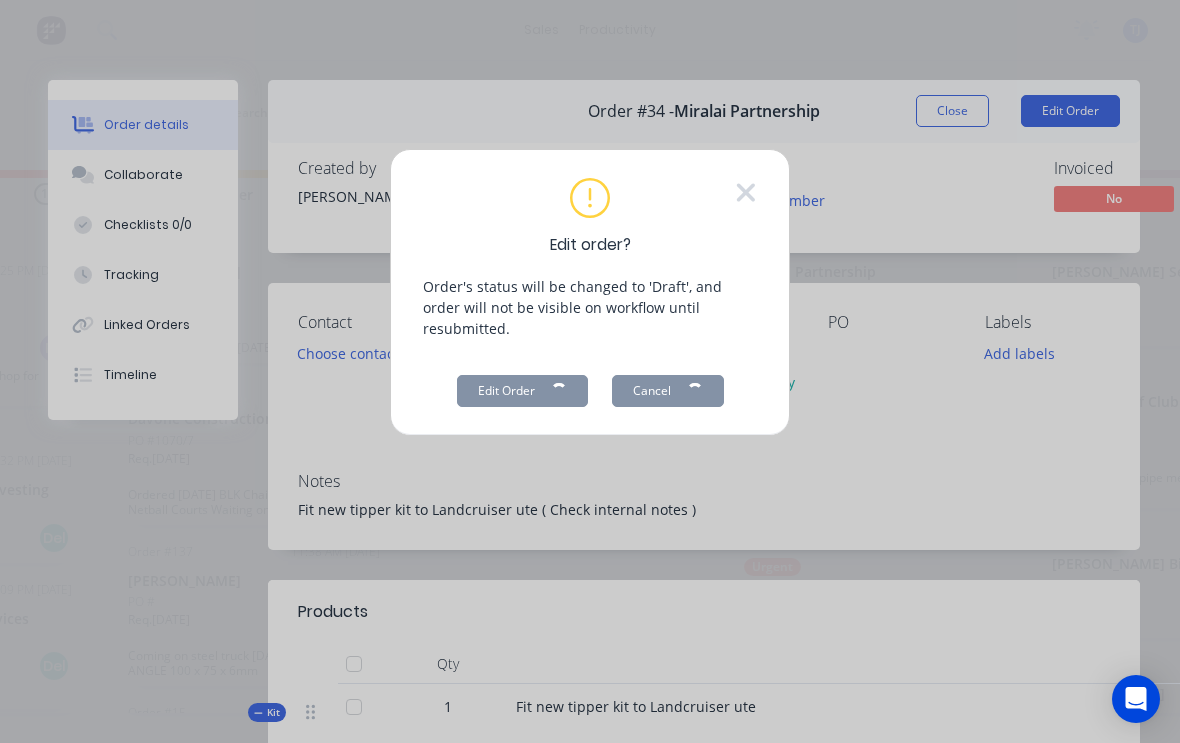 scroll, scrollTop: 0, scrollLeft: 0, axis: both 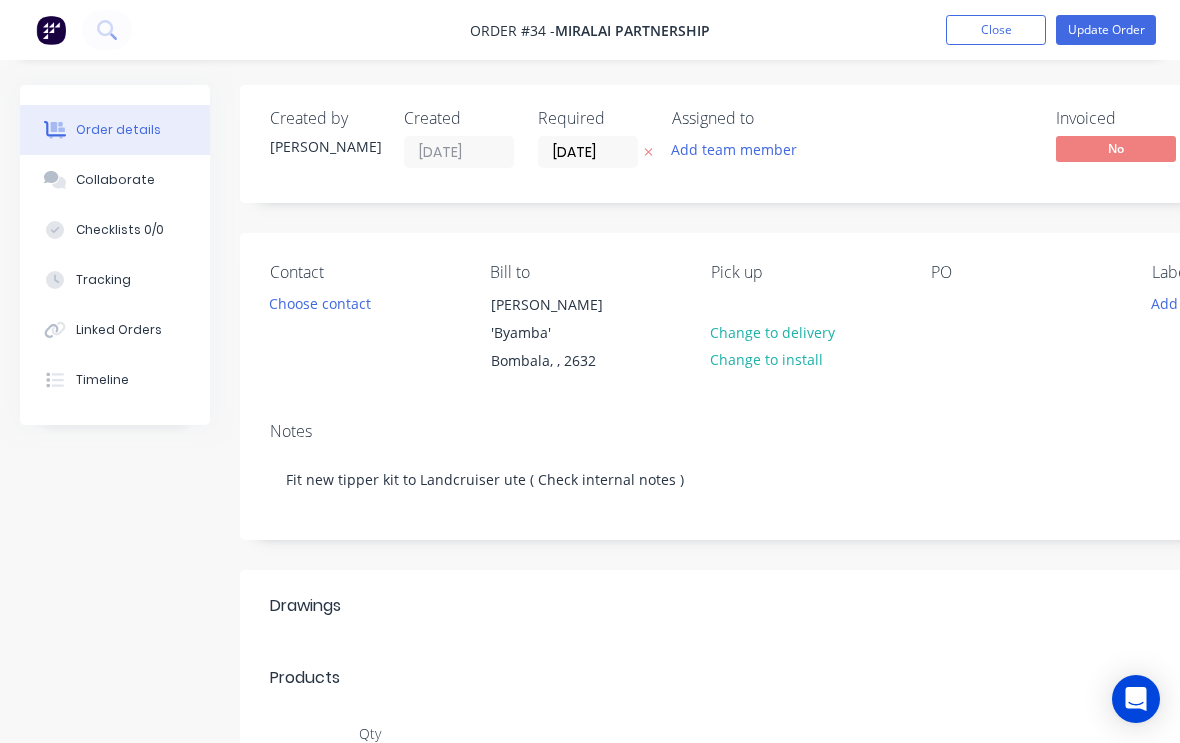 click on "Tracking" at bounding box center [103, 280] 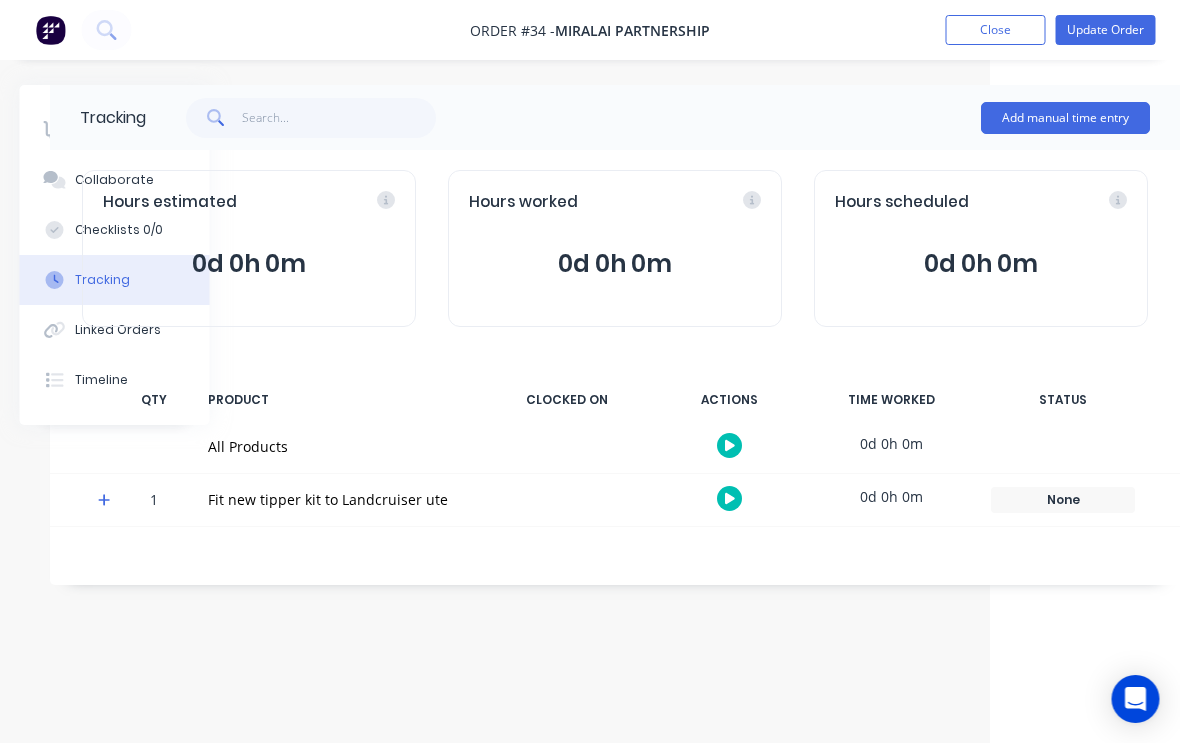 scroll, scrollTop: 0, scrollLeft: 190, axis: horizontal 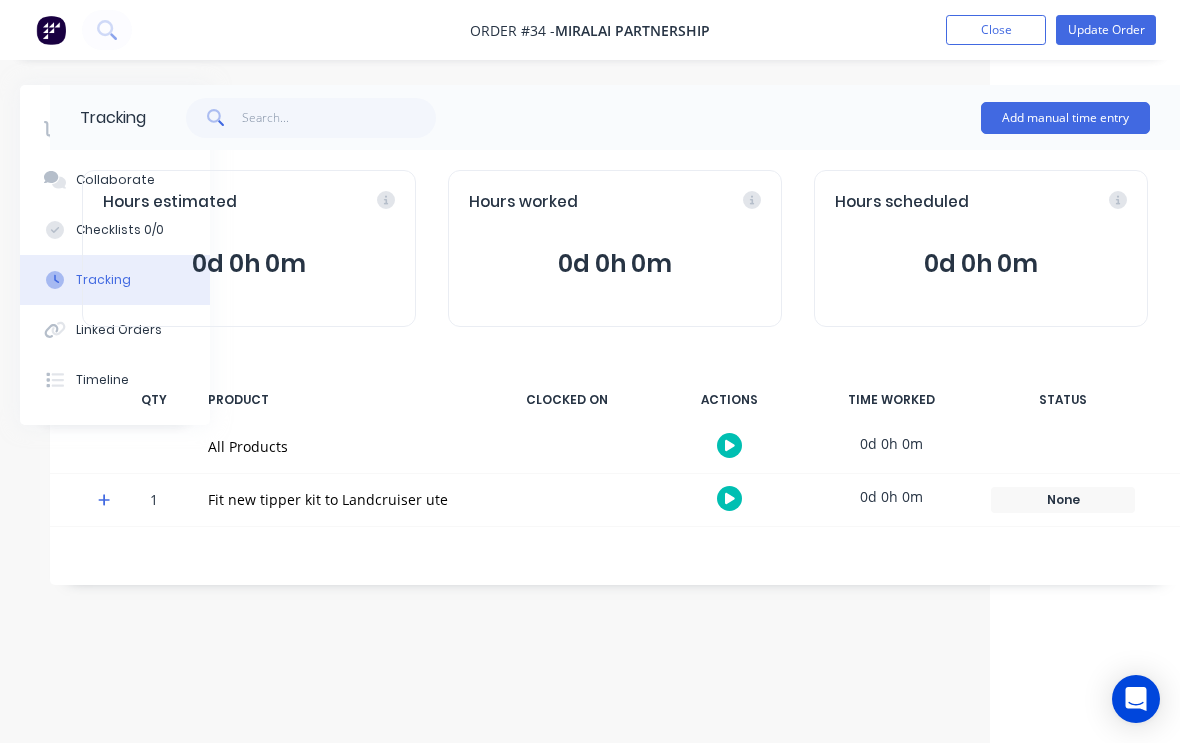 click on "Add manual time entry" at bounding box center (1065, 118) 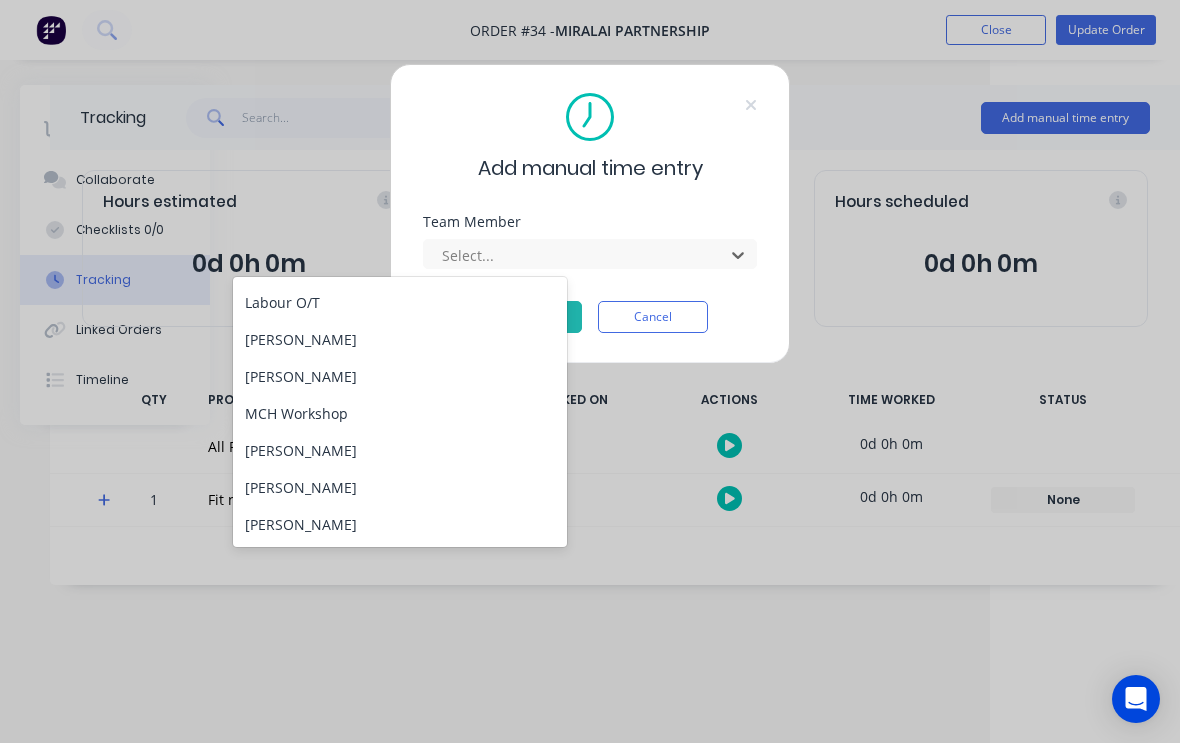 scroll, scrollTop: 108, scrollLeft: 0, axis: vertical 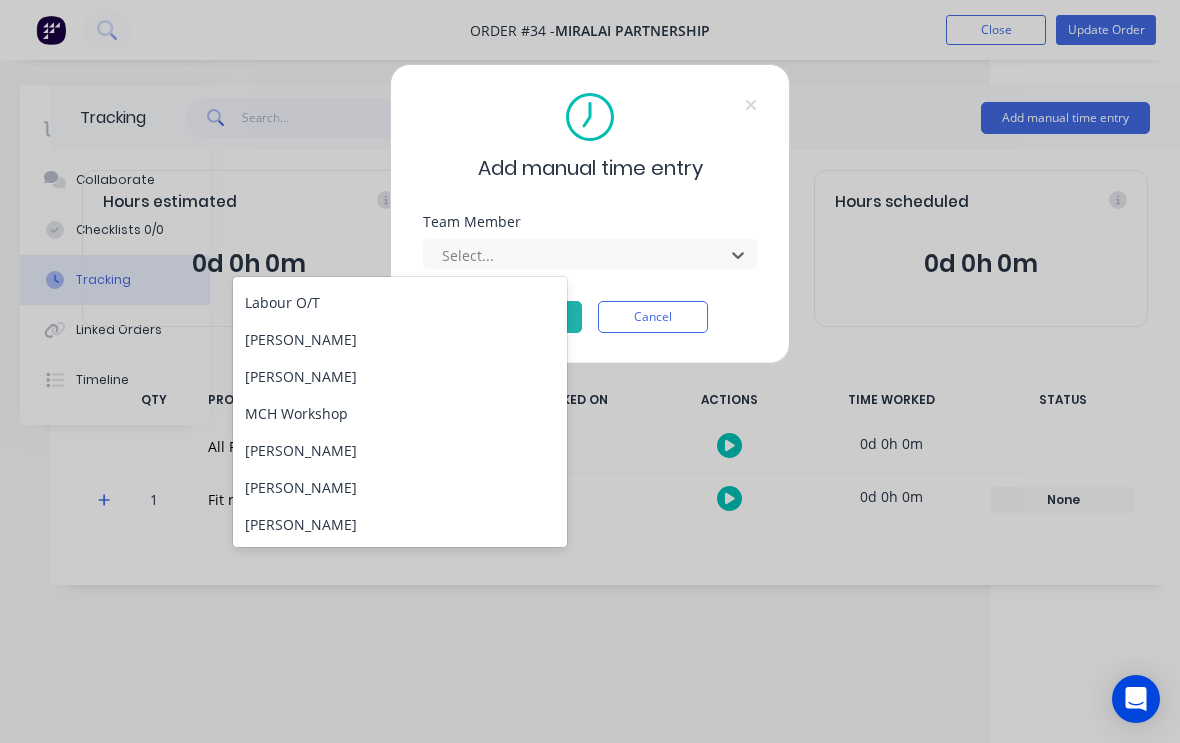 click on "[PERSON_NAME]" at bounding box center (400, 524) 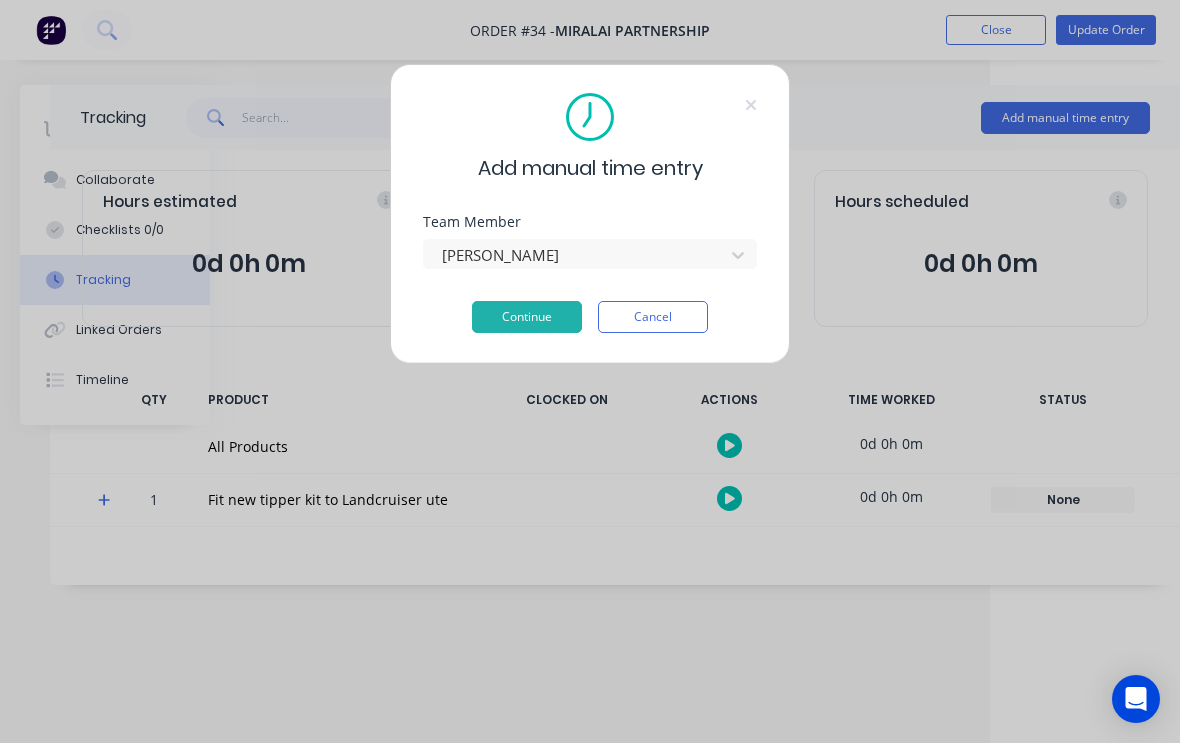click on "Continue" at bounding box center [527, 317] 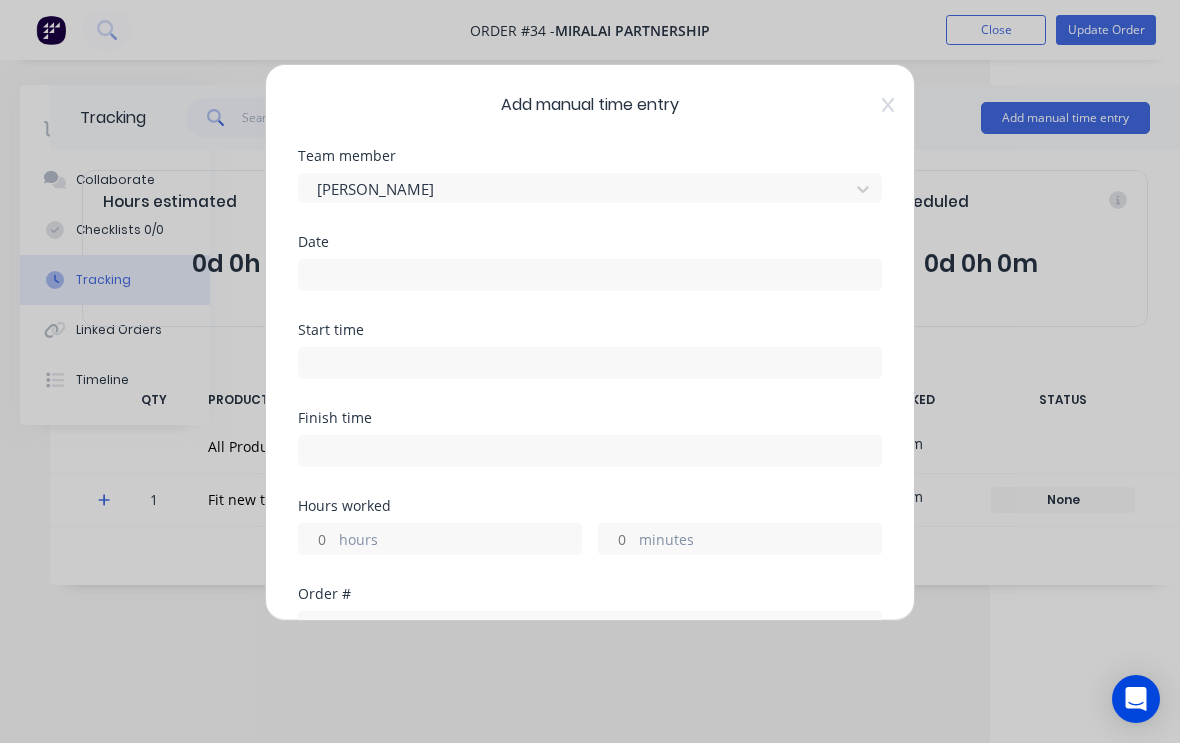 click at bounding box center (590, 275) 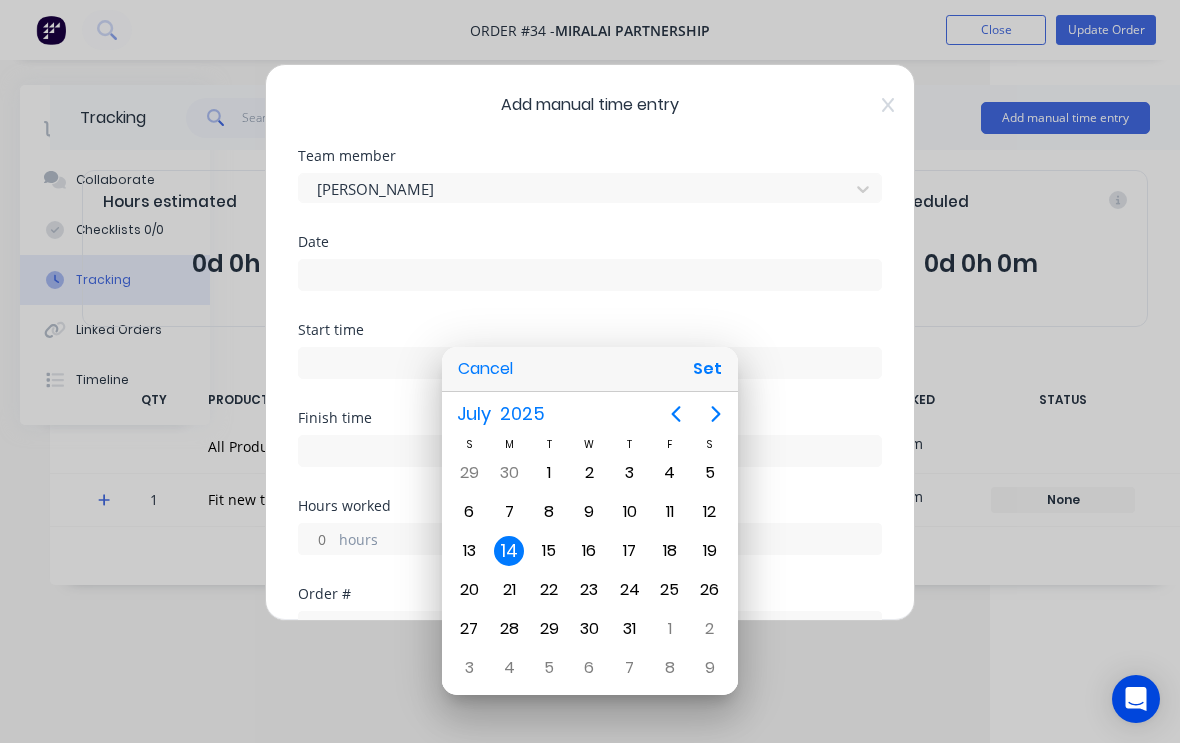 click on "Set" at bounding box center [707, 369] 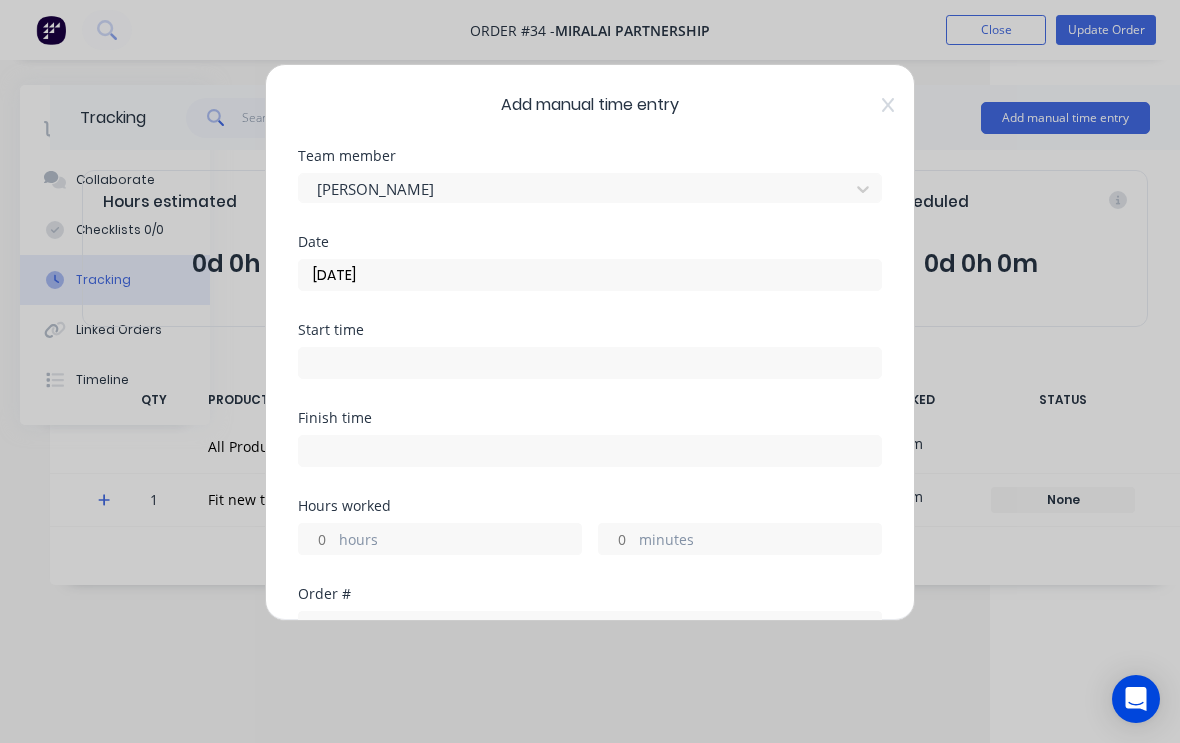click at bounding box center (590, 363) 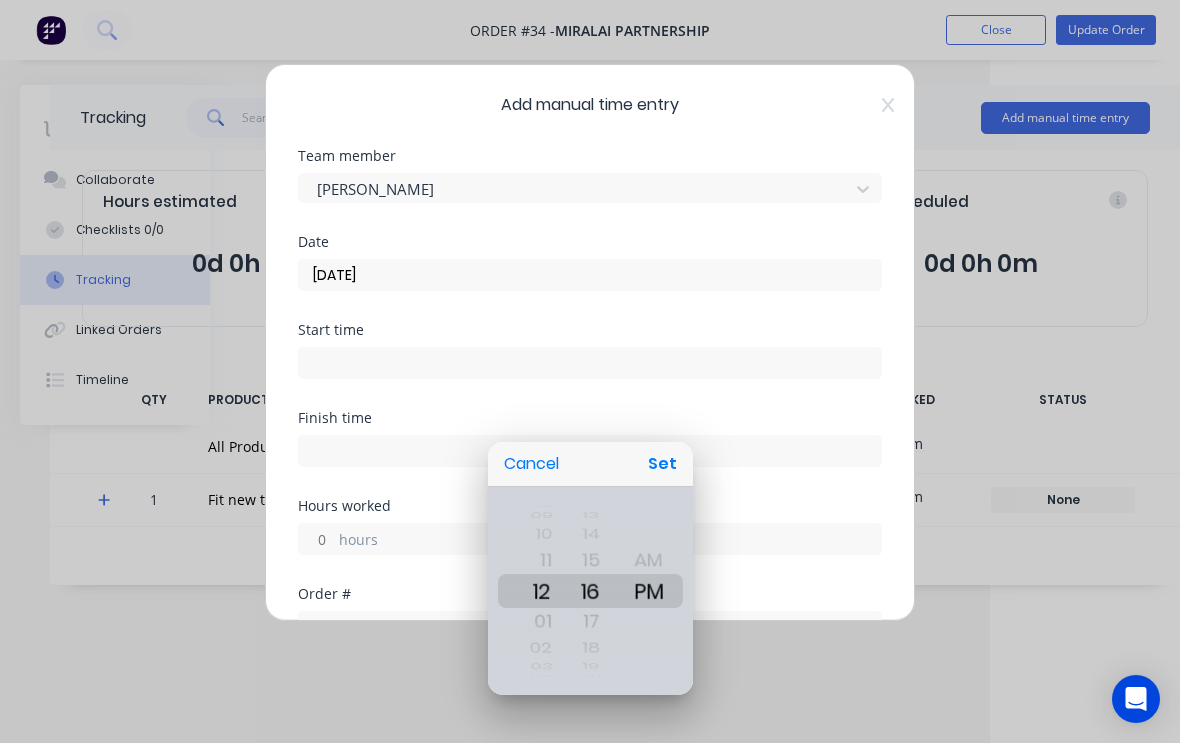 click on "Set" at bounding box center [662, 464] 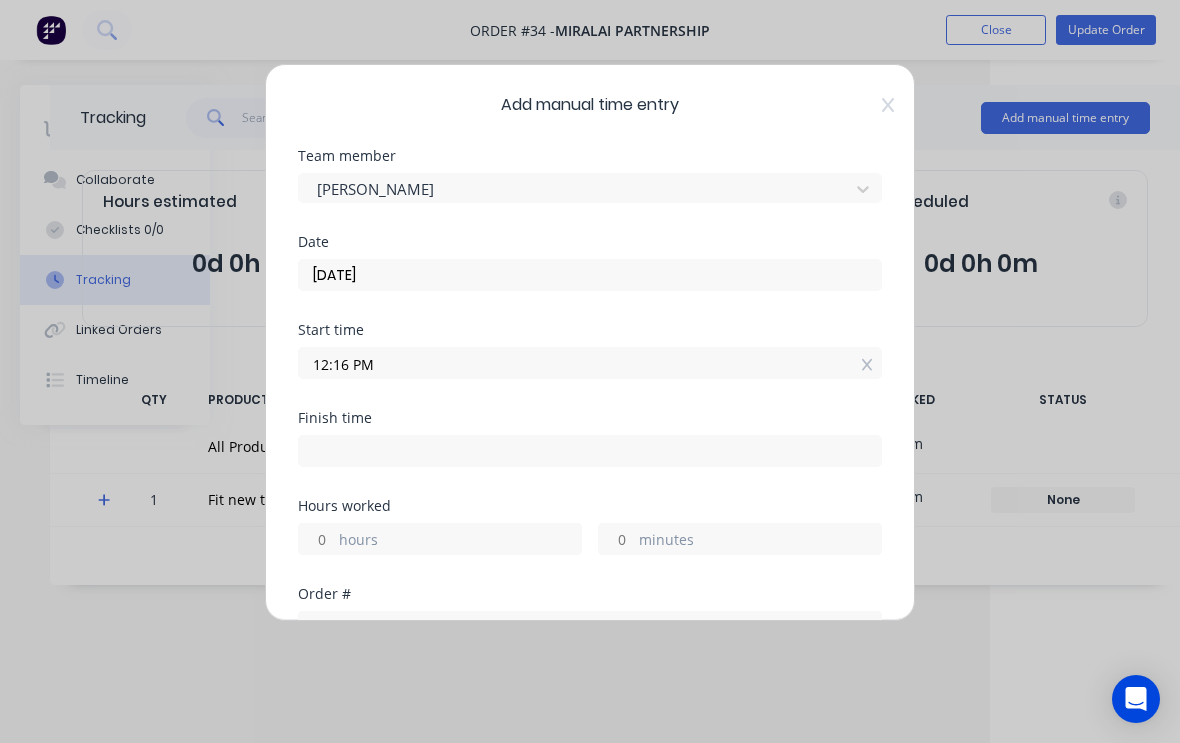 click on "12:16 PM" at bounding box center (590, 363) 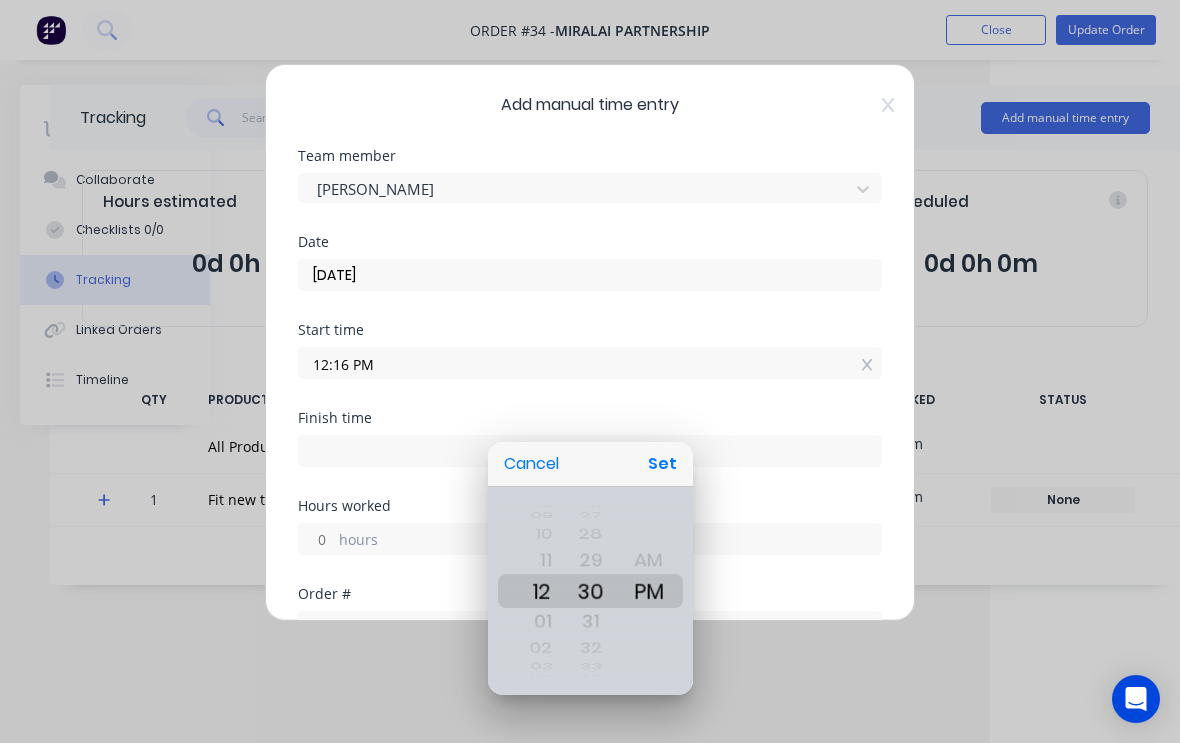 click on "Set" at bounding box center [662, 464] 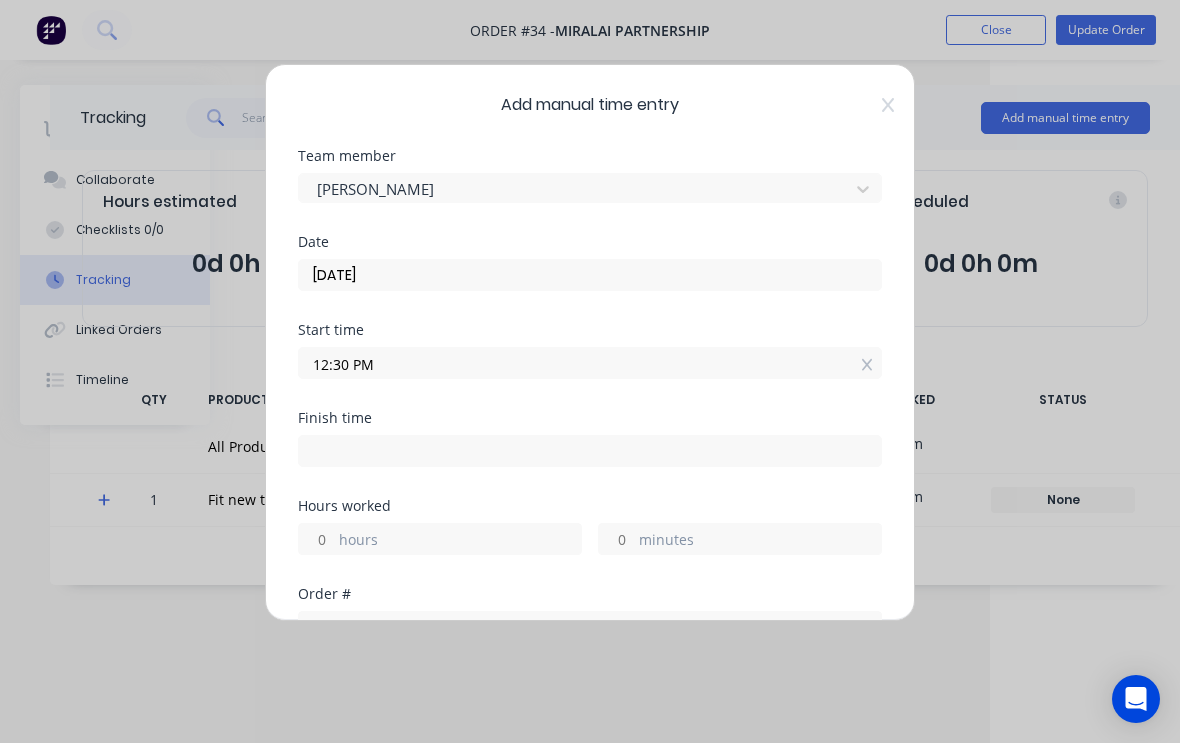 click at bounding box center [590, 451] 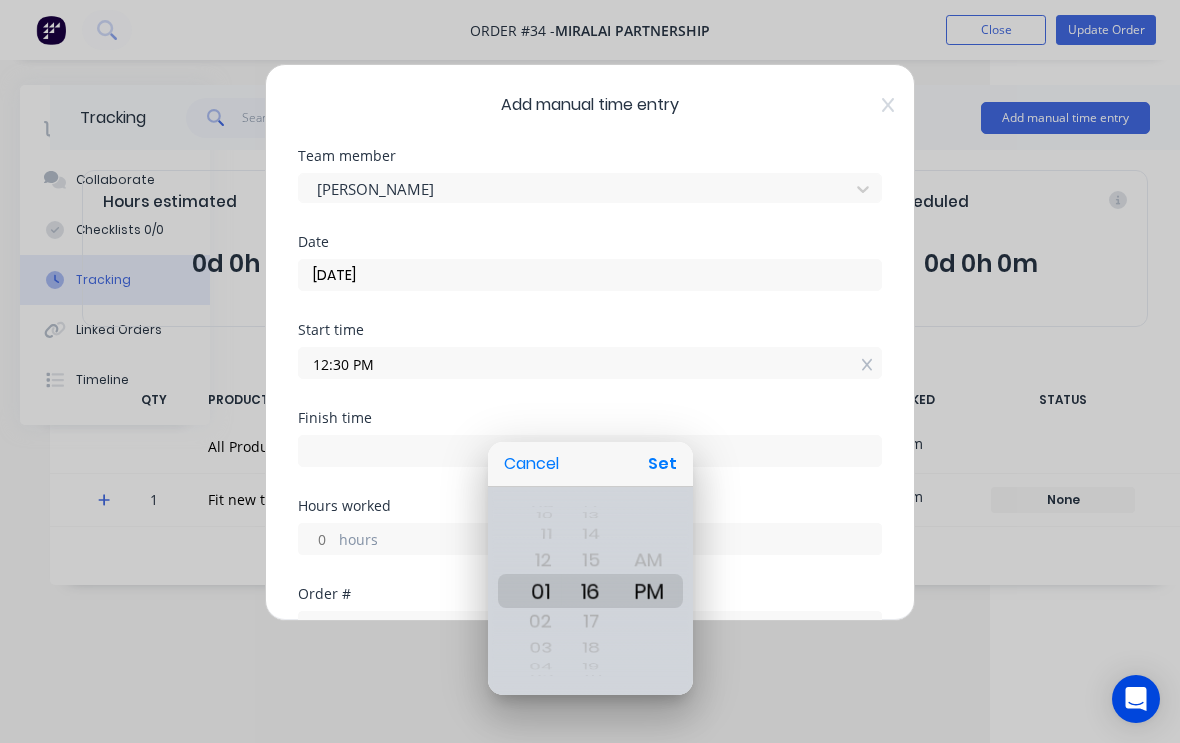 click on "Set" at bounding box center [662, 464] 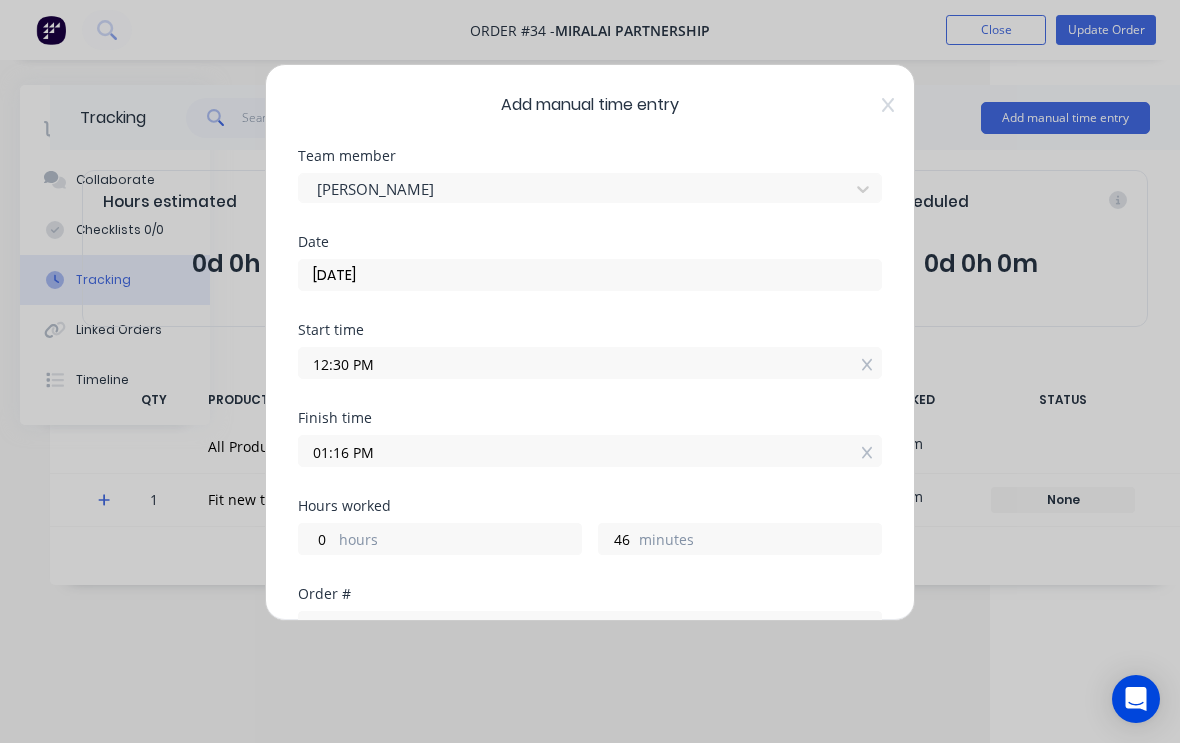 click on "01:16 PM" at bounding box center [590, 451] 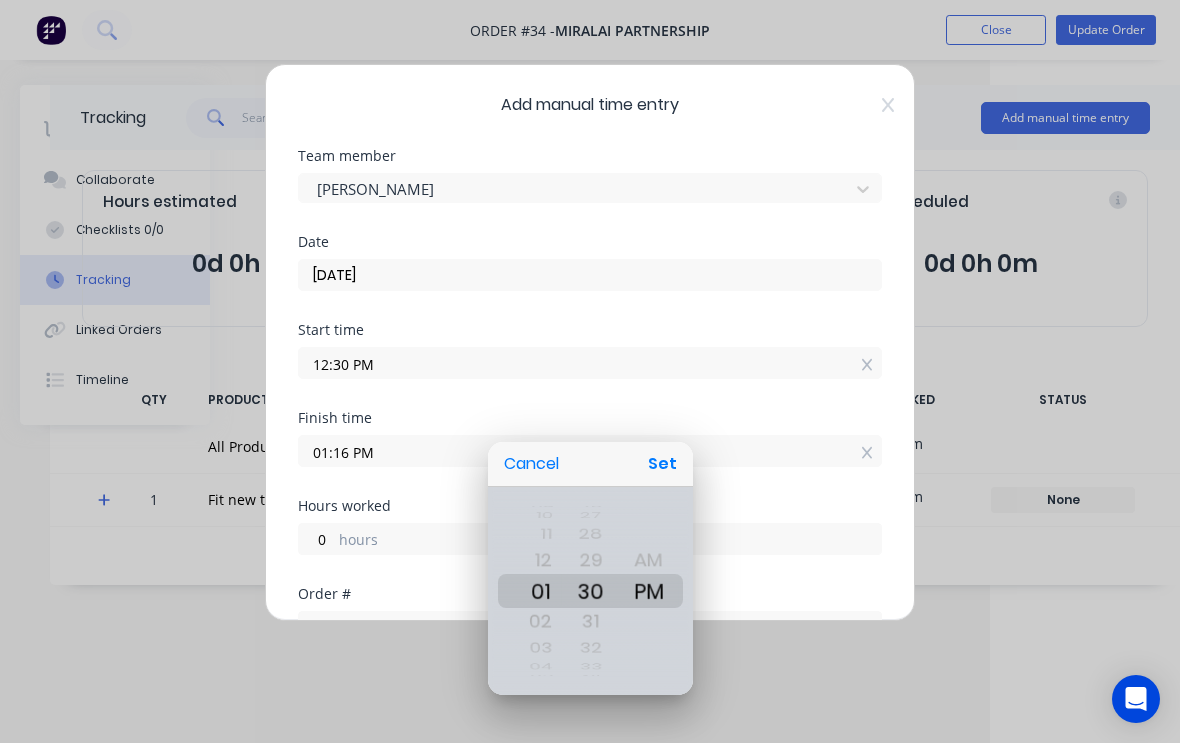 click on "Set" at bounding box center (662, 464) 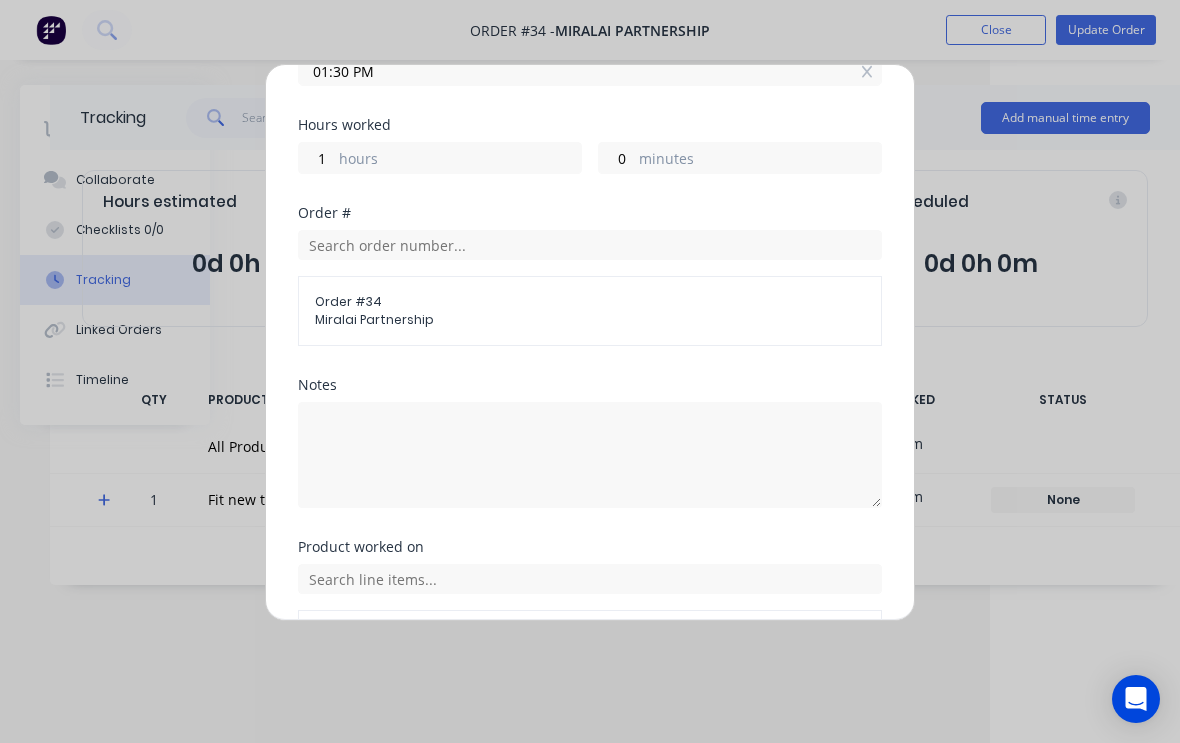 scroll, scrollTop: 383, scrollLeft: 0, axis: vertical 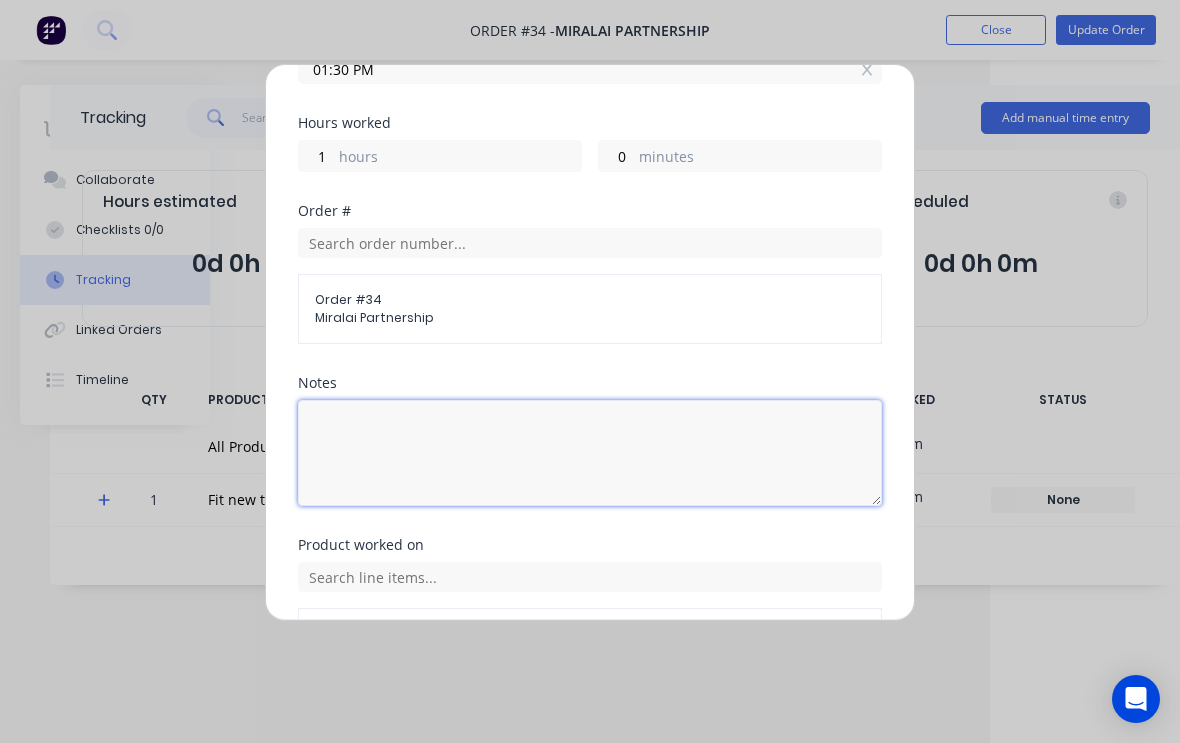 click at bounding box center [590, 453] 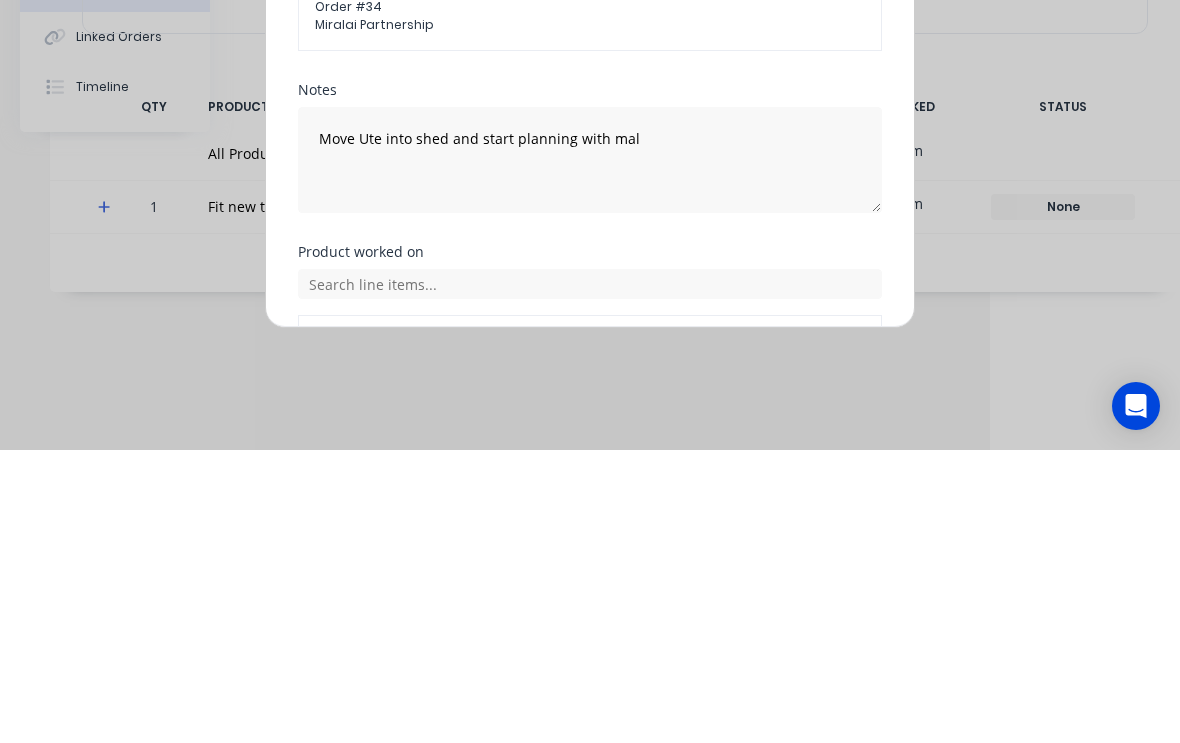 scroll, scrollTop: 33, scrollLeft: 190, axis: both 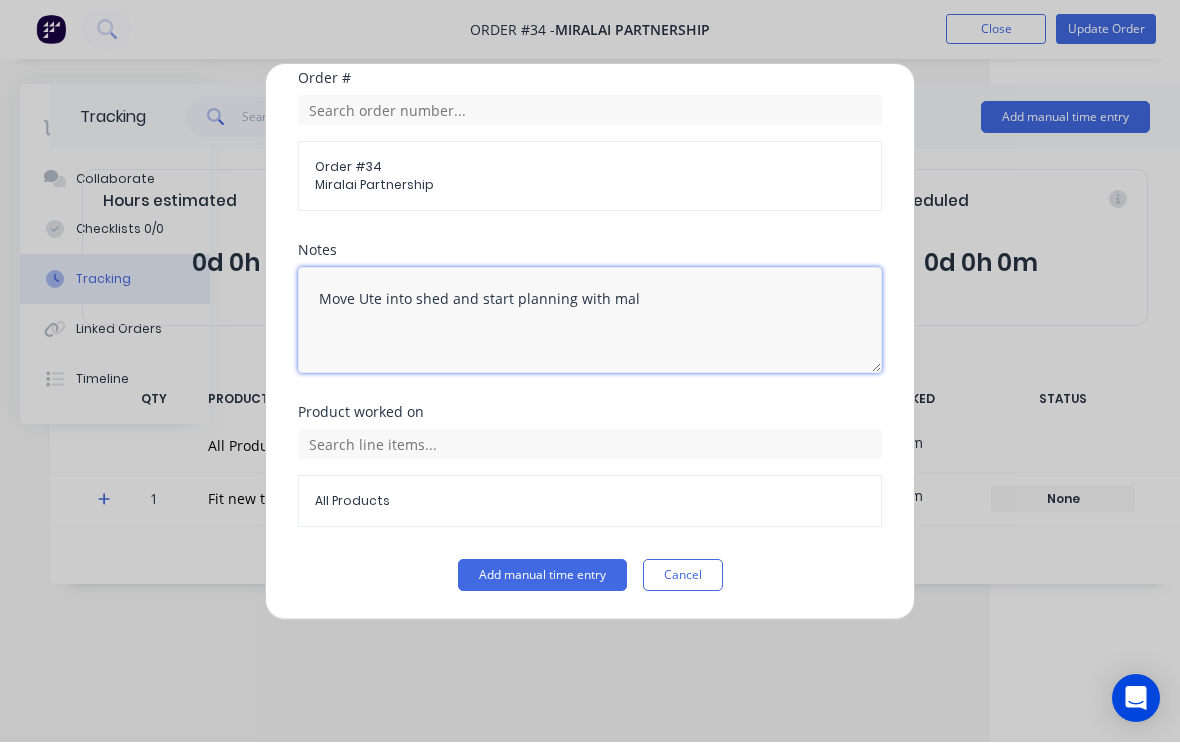 type on "Move Ute into shed and start planning with mal" 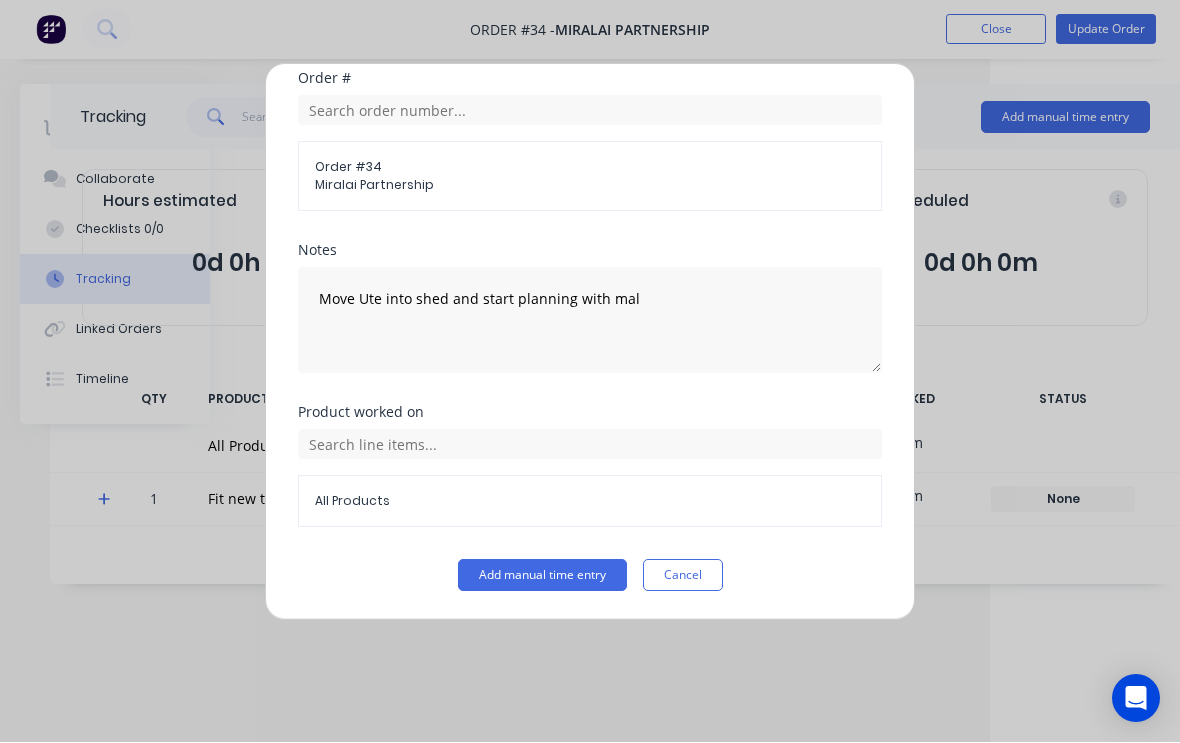click on "Add manual time entry" at bounding box center (542, 576) 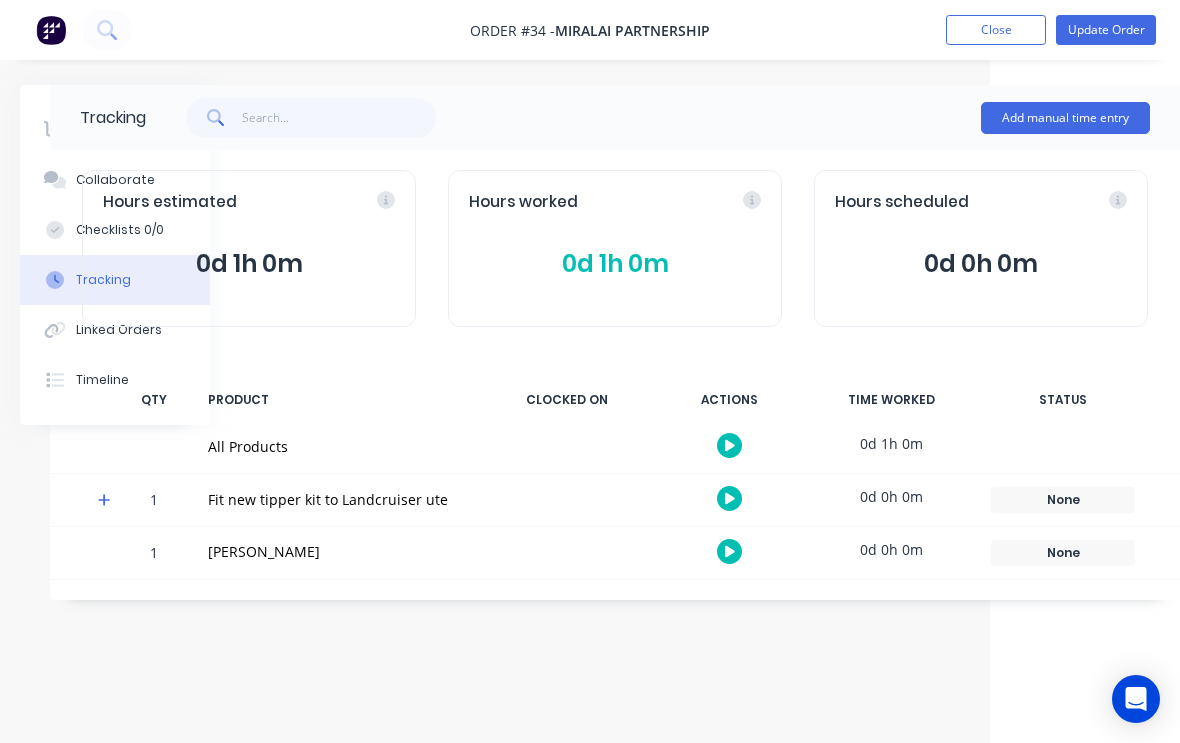 click on "Hours estimated 0d 1h 0m" at bounding box center (249, 248) 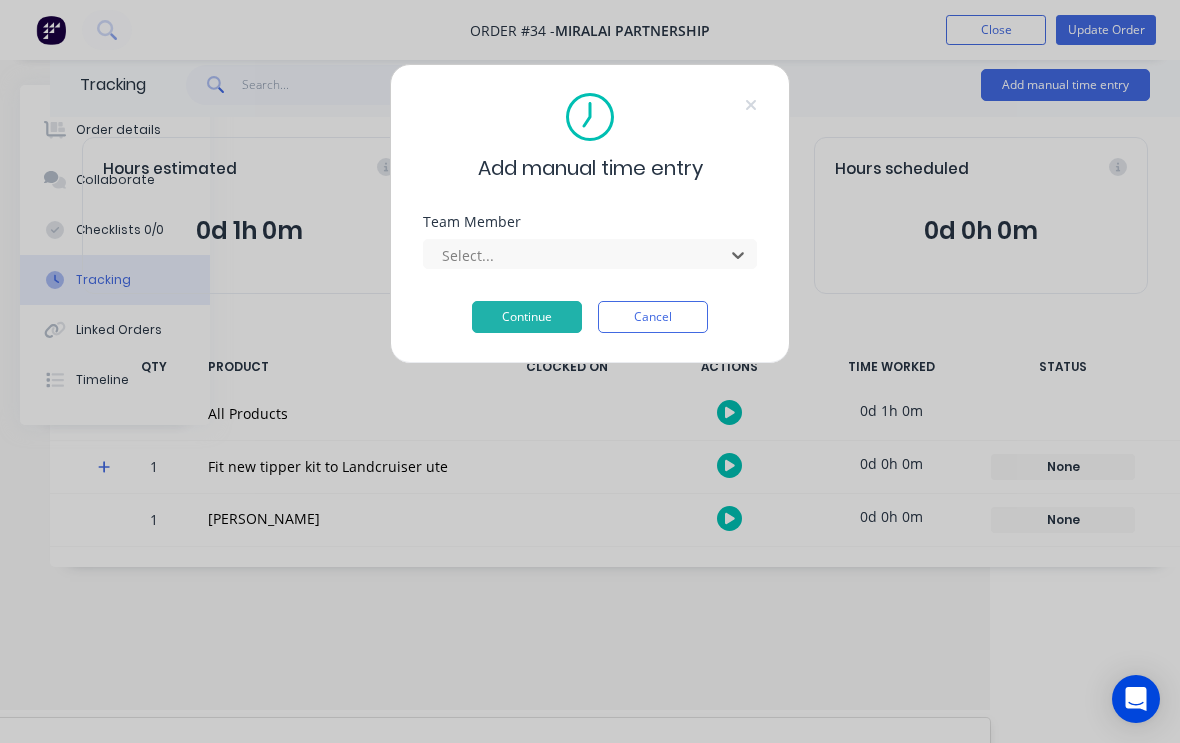 scroll, scrollTop: 108, scrollLeft: 0, axis: vertical 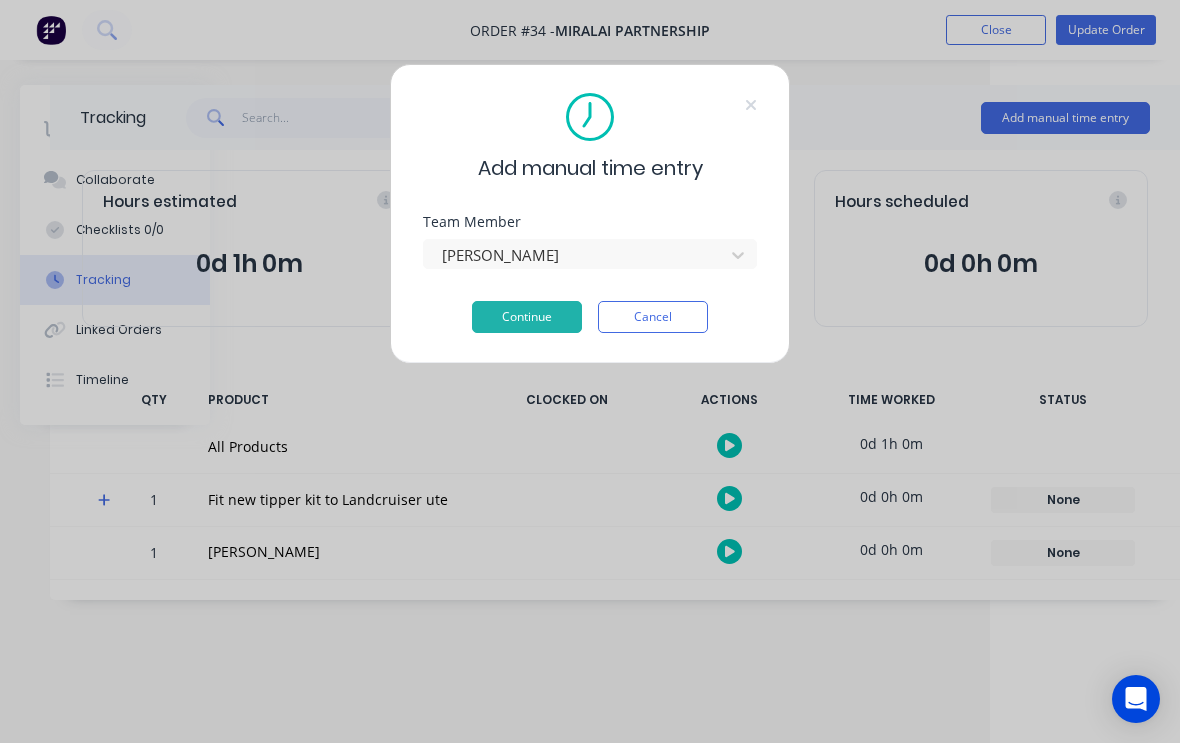 click on "Continue" at bounding box center [527, 317] 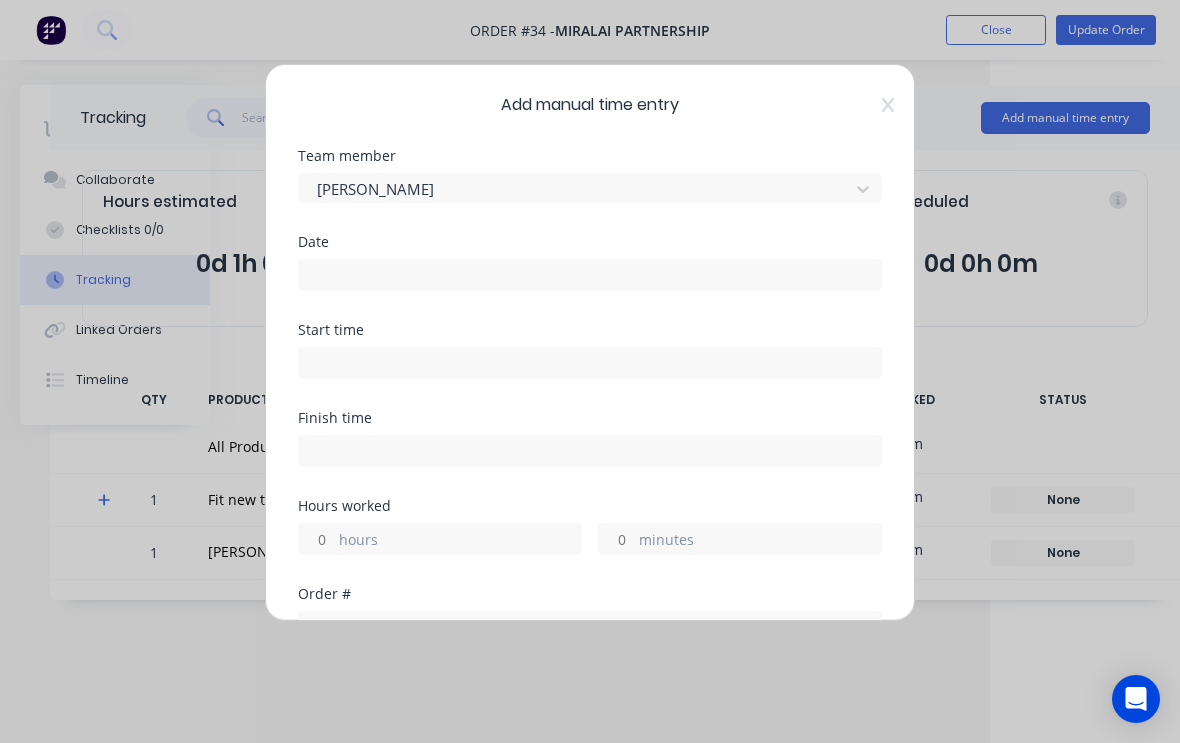 click at bounding box center [590, 275] 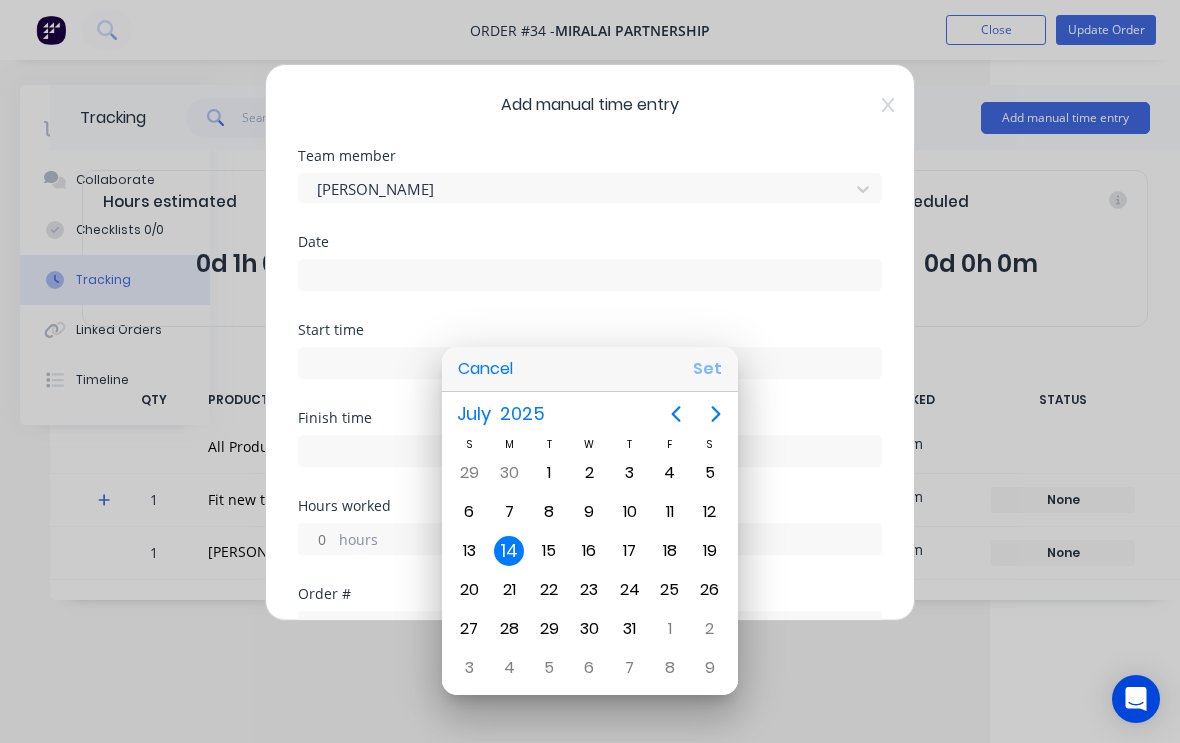 click on "Set" at bounding box center [707, 369] 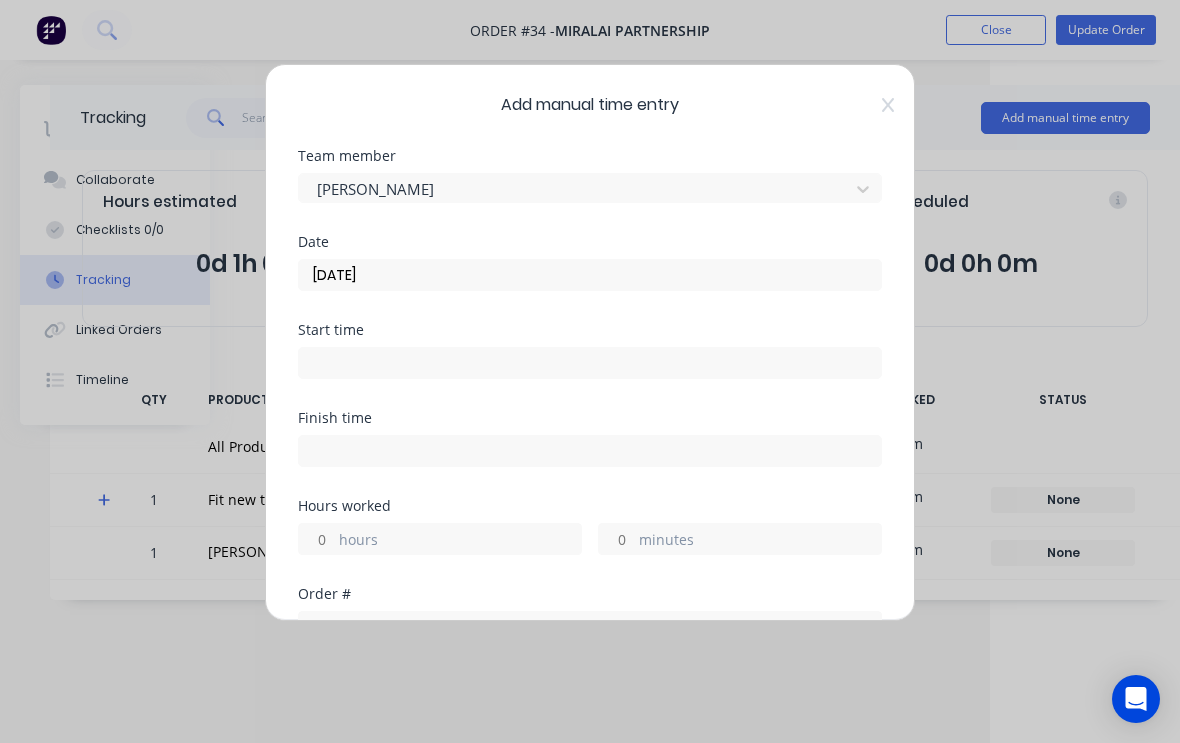 click at bounding box center [590, 363] 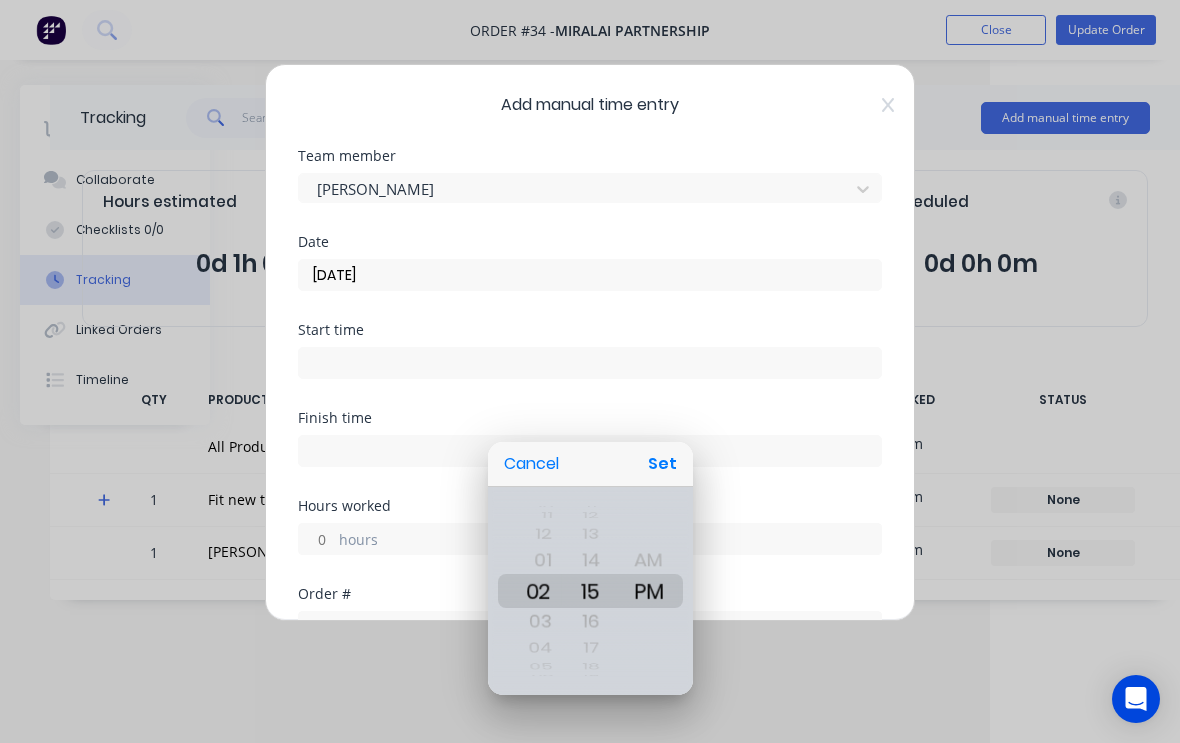 click on "Set" at bounding box center [662, 464] 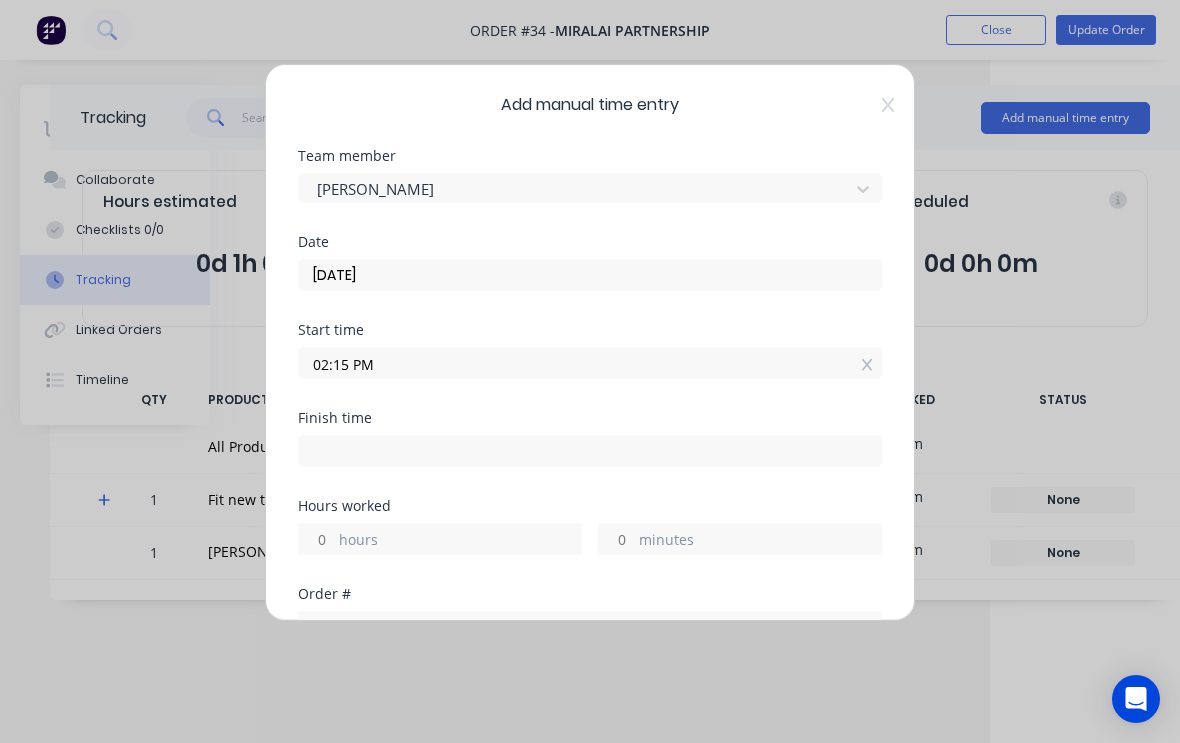 click at bounding box center (590, 451) 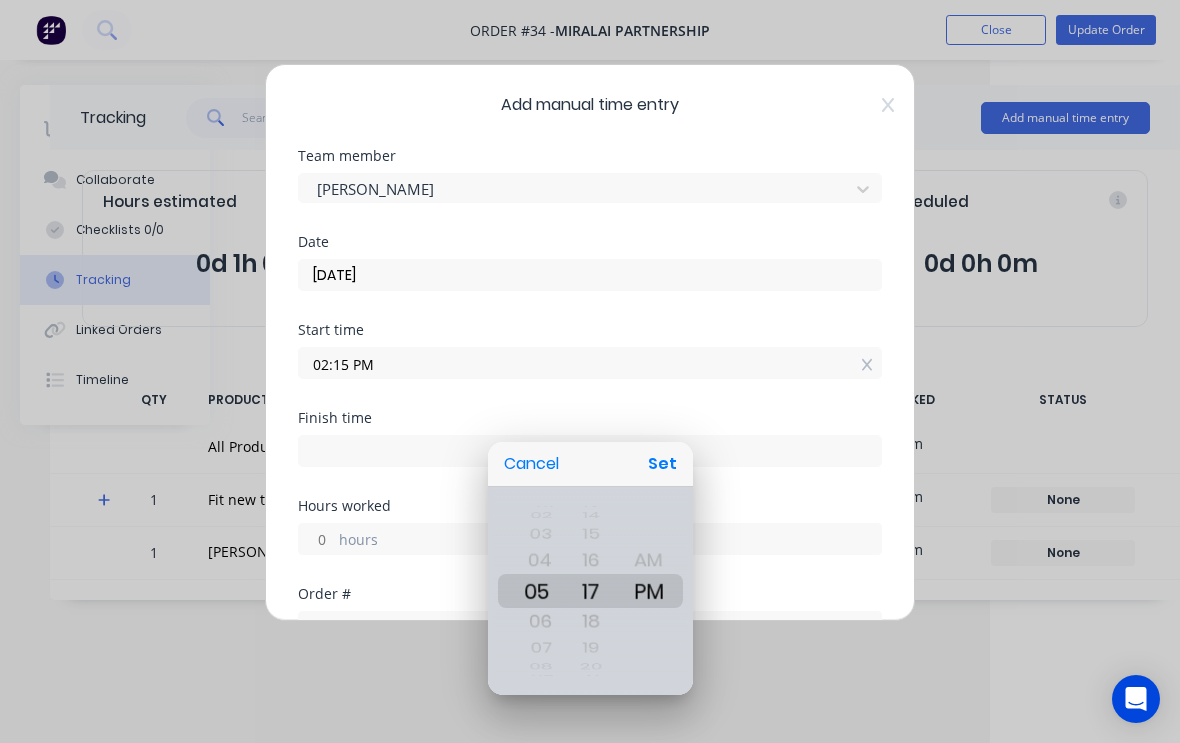 click on "Set" at bounding box center [662, 464] 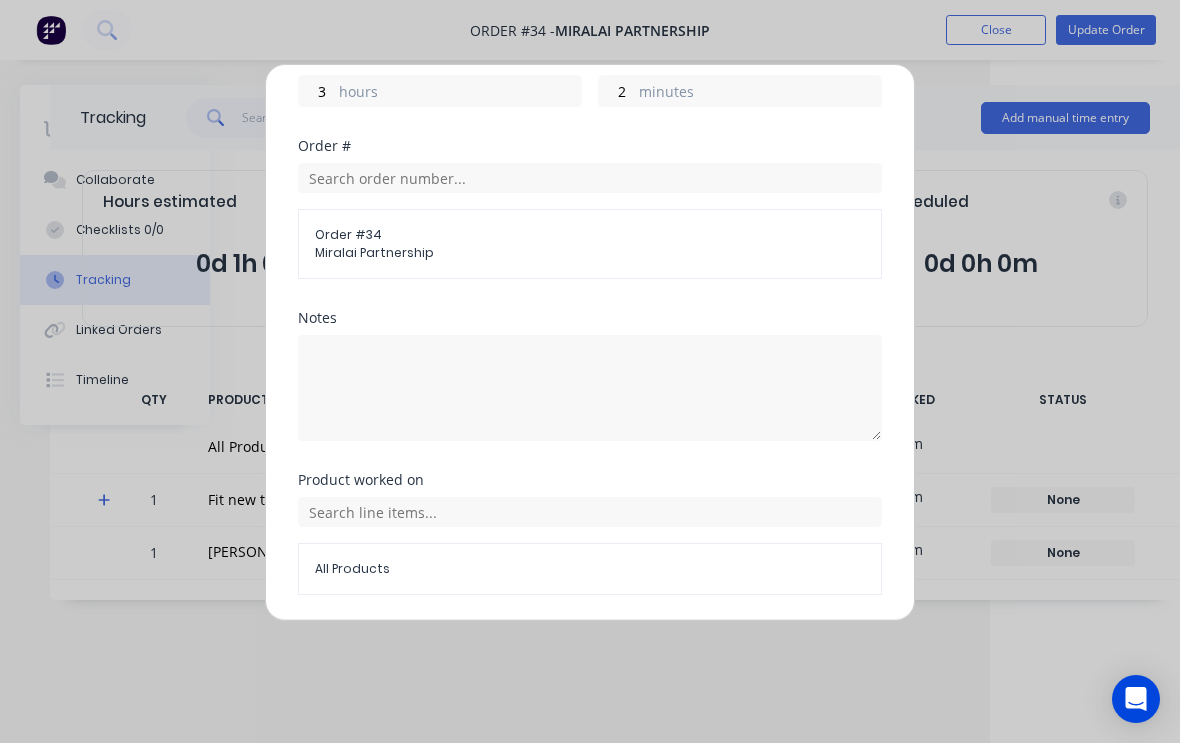 scroll, scrollTop: 458, scrollLeft: 0, axis: vertical 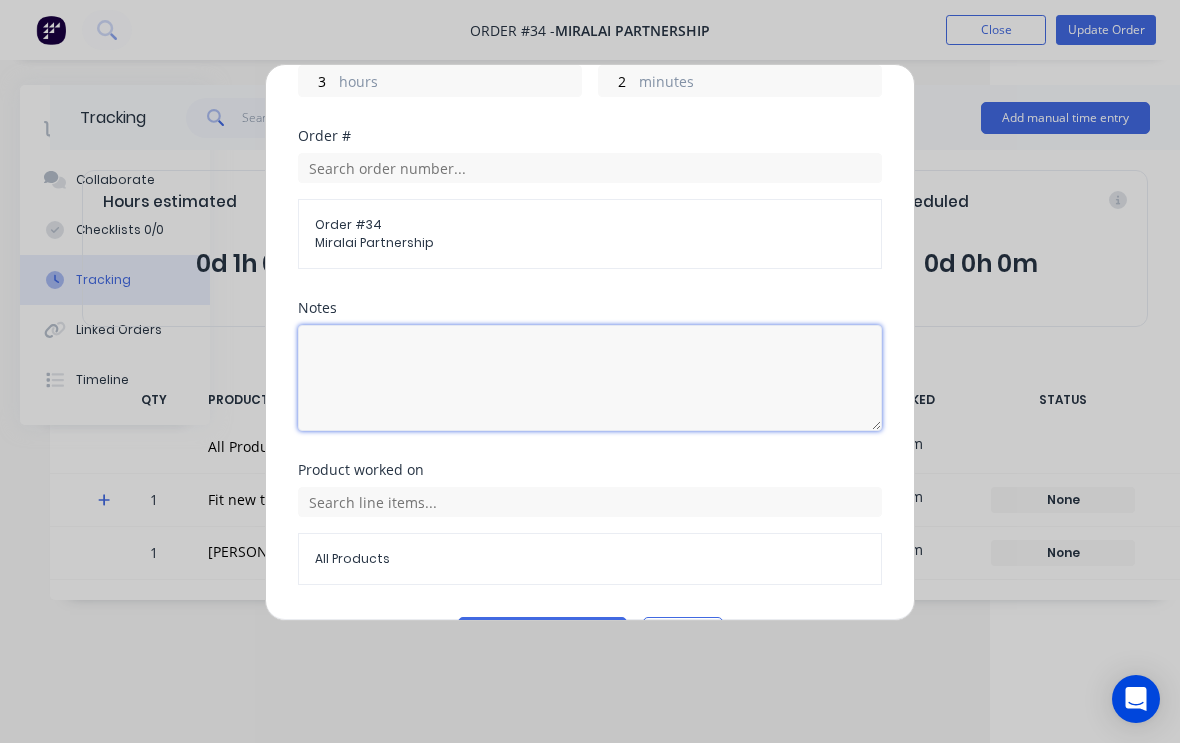 click at bounding box center (590, 378) 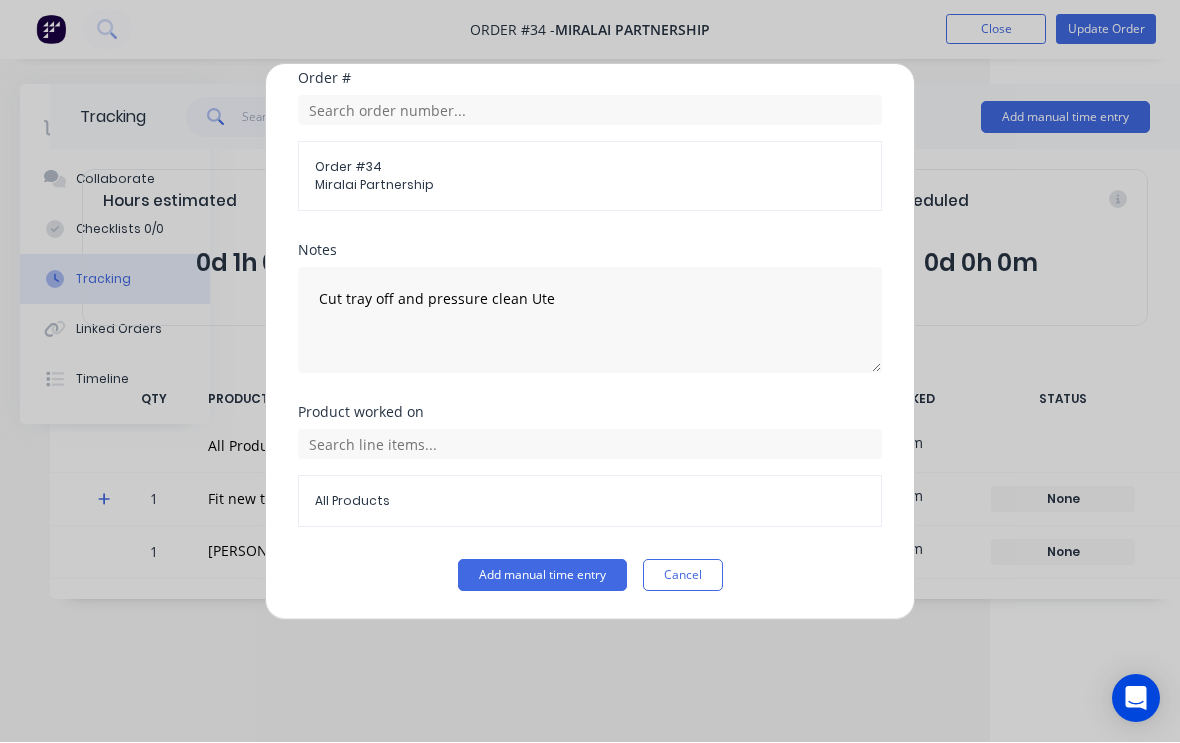 scroll, scrollTop: 515, scrollLeft: 0, axis: vertical 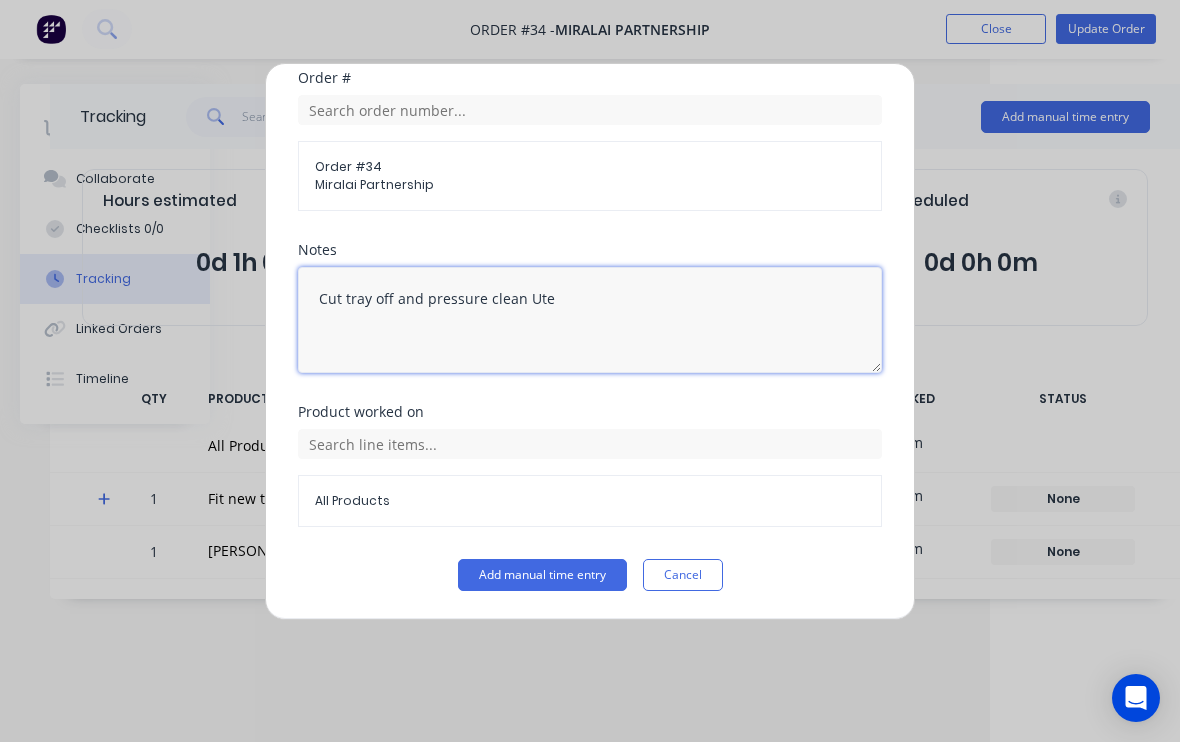 type on "Cut tray off and pressure clean Ute" 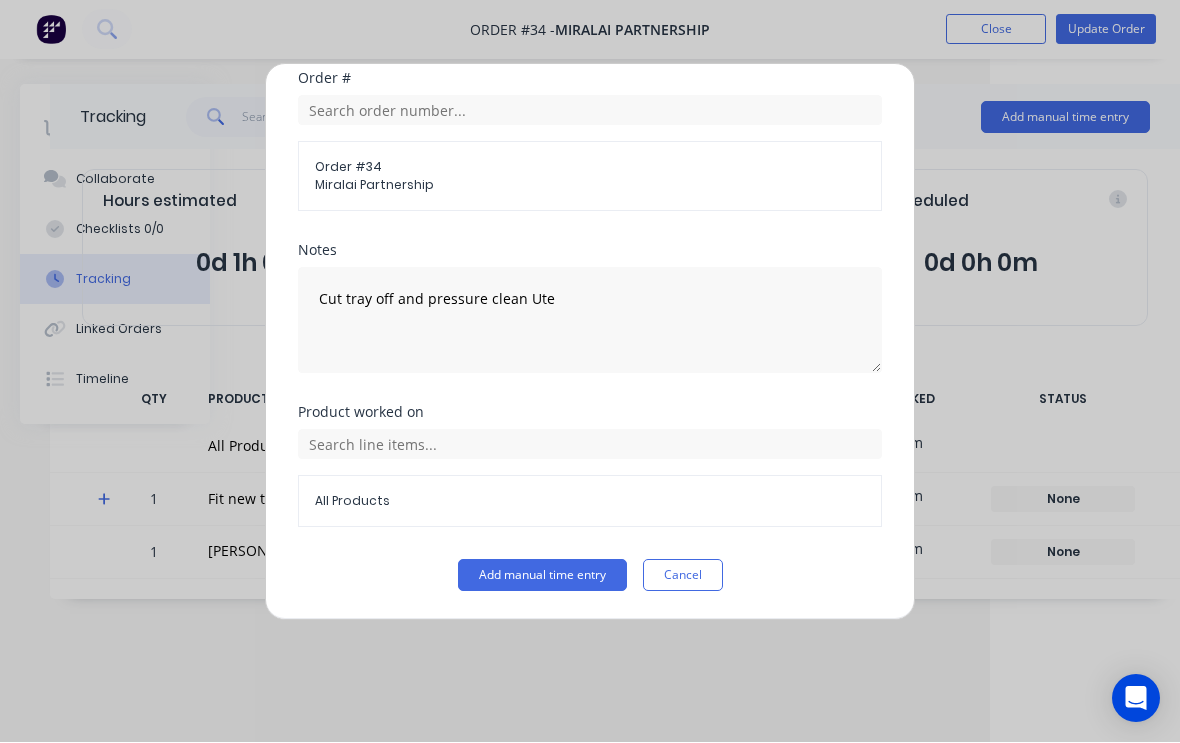 click on "Add manual time entry" at bounding box center [542, 576] 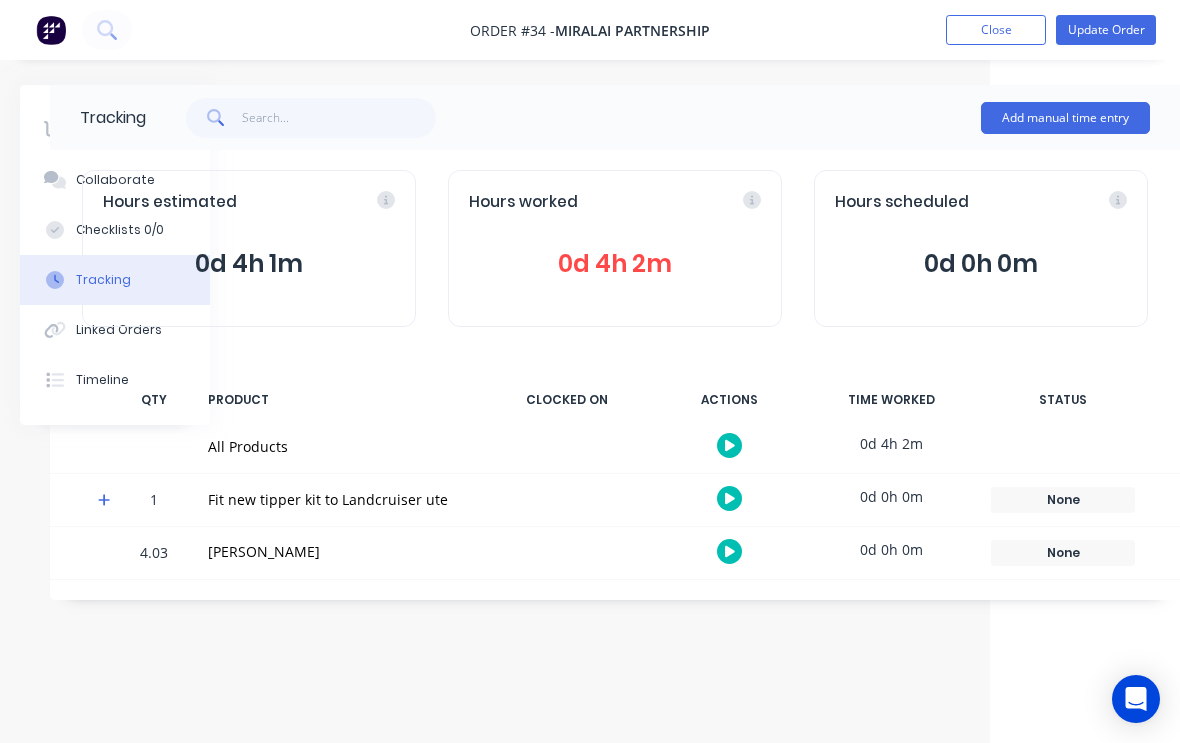 click on "Update Order" at bounding box center [1106, 30] 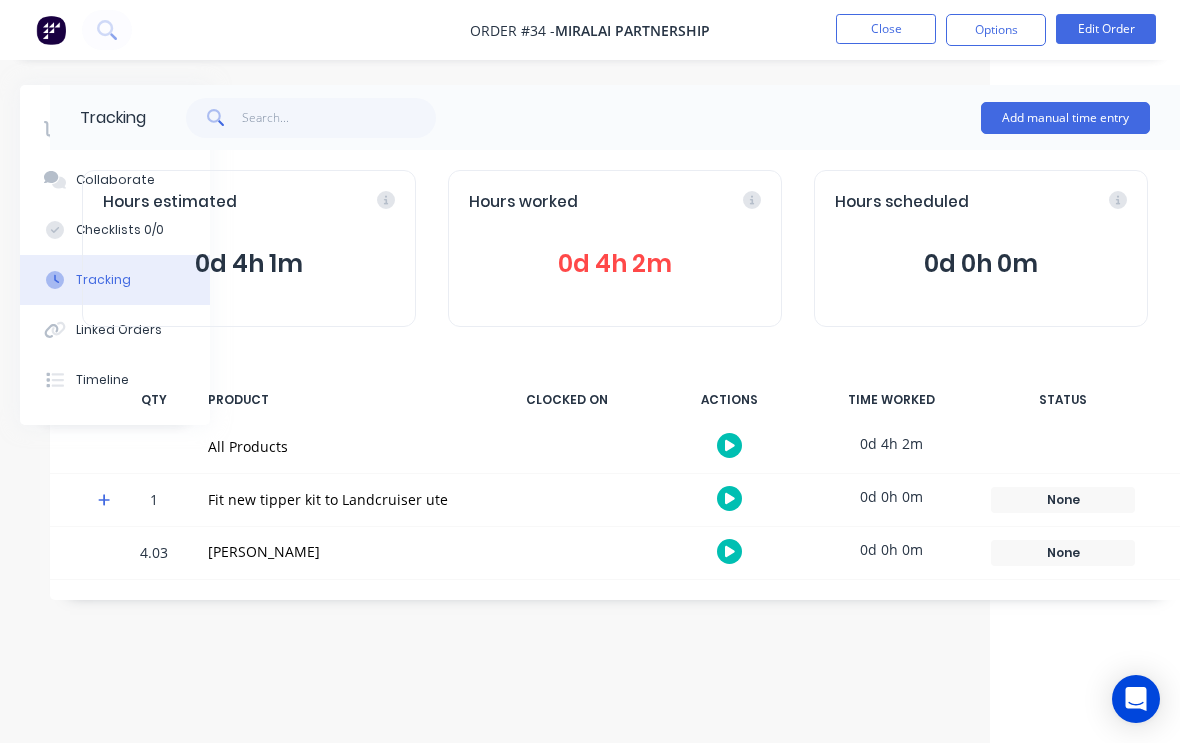click on "Close" at bounding box center [886, 29] 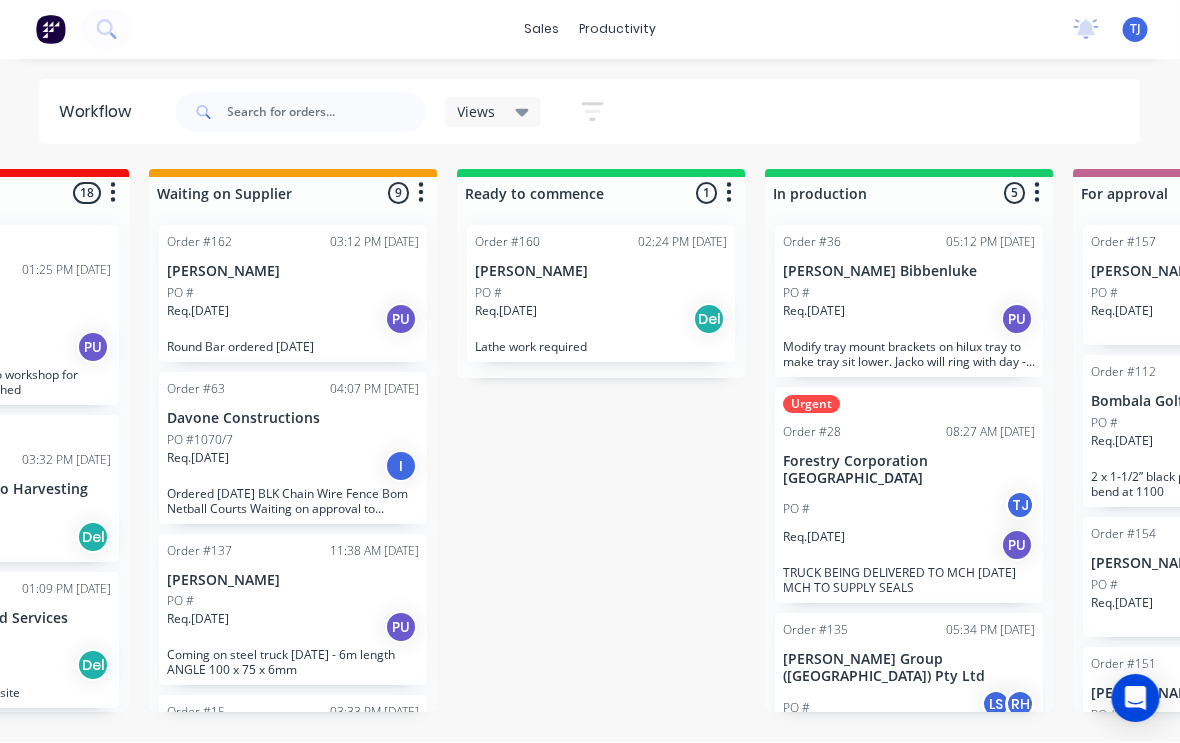 scroll, scrollTop: 1, scrollLeft: 513, axis: both 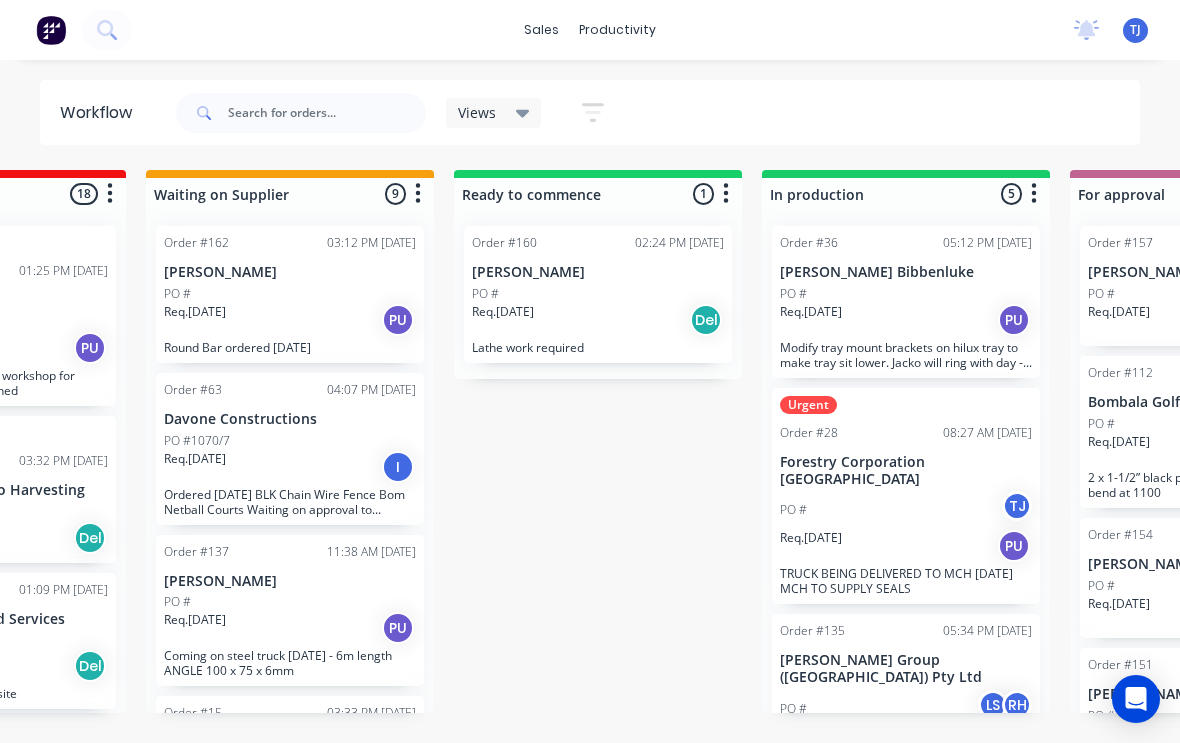 click on "TJ MCH Welding & Engineering Pty ... [PERSON_NAME] Standard User (No Pricing) Profile Sign out" at bounding box center [1135, 30] 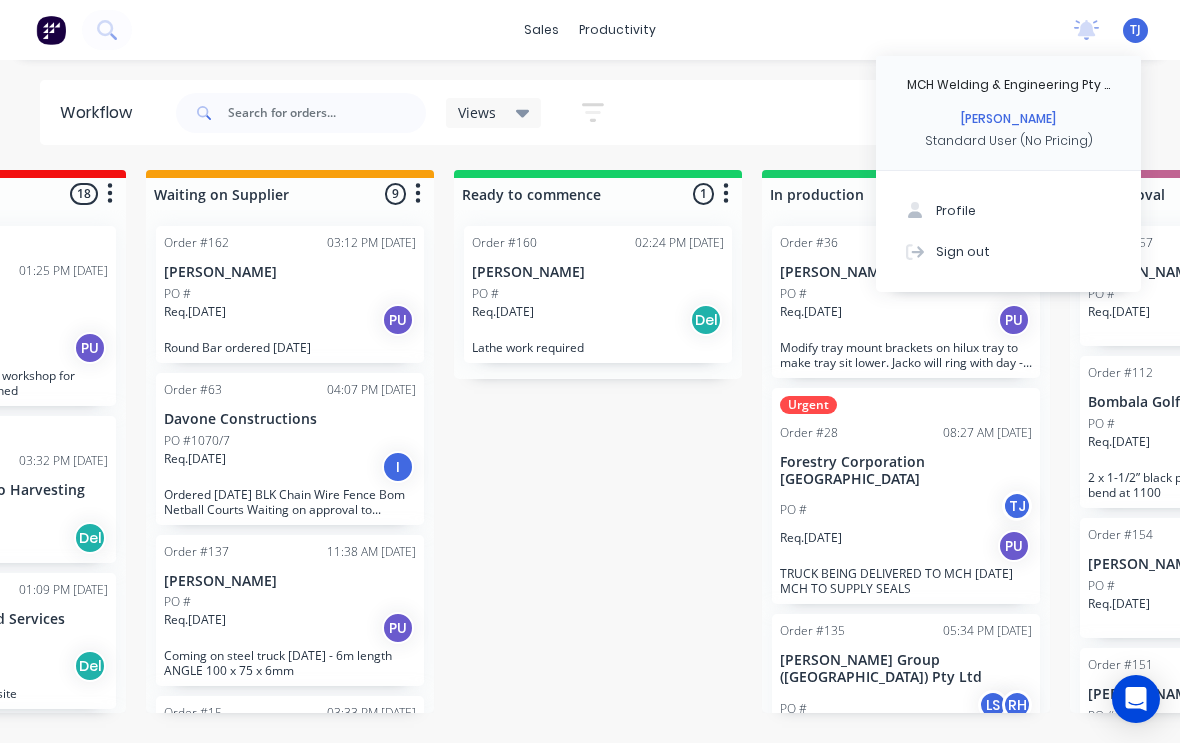 click on "Sign out" at bounding box center [963, 251] 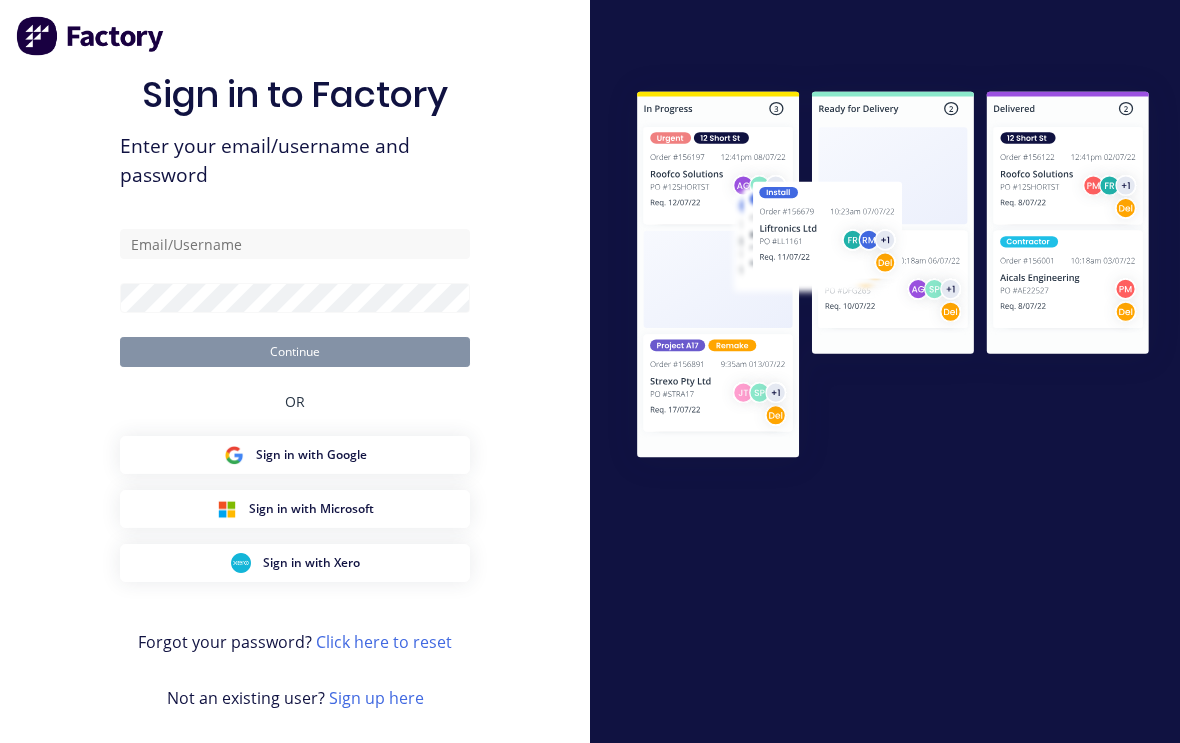 scroll, scrollTop: 0, scrollLeft: 0, axis: both 